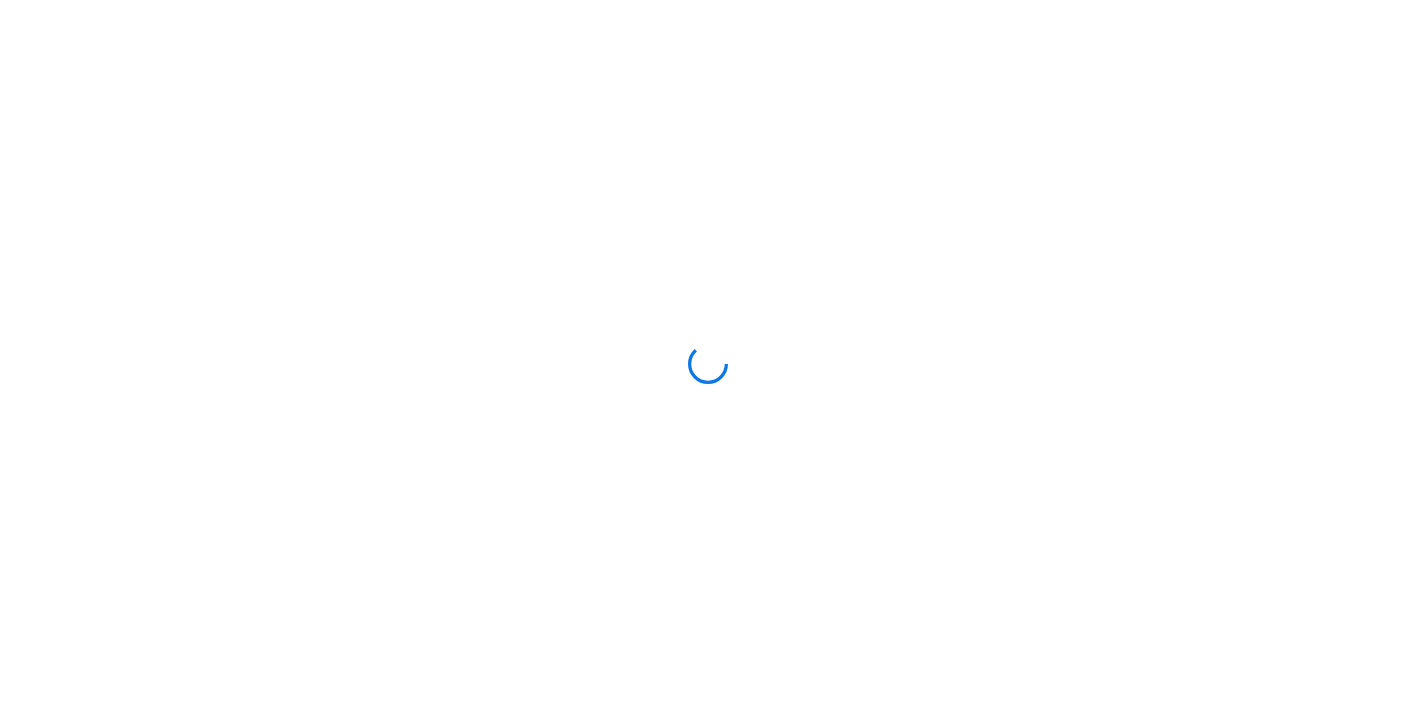 scroll, scrollTop: 0, scrollLeft: 0, axis: both 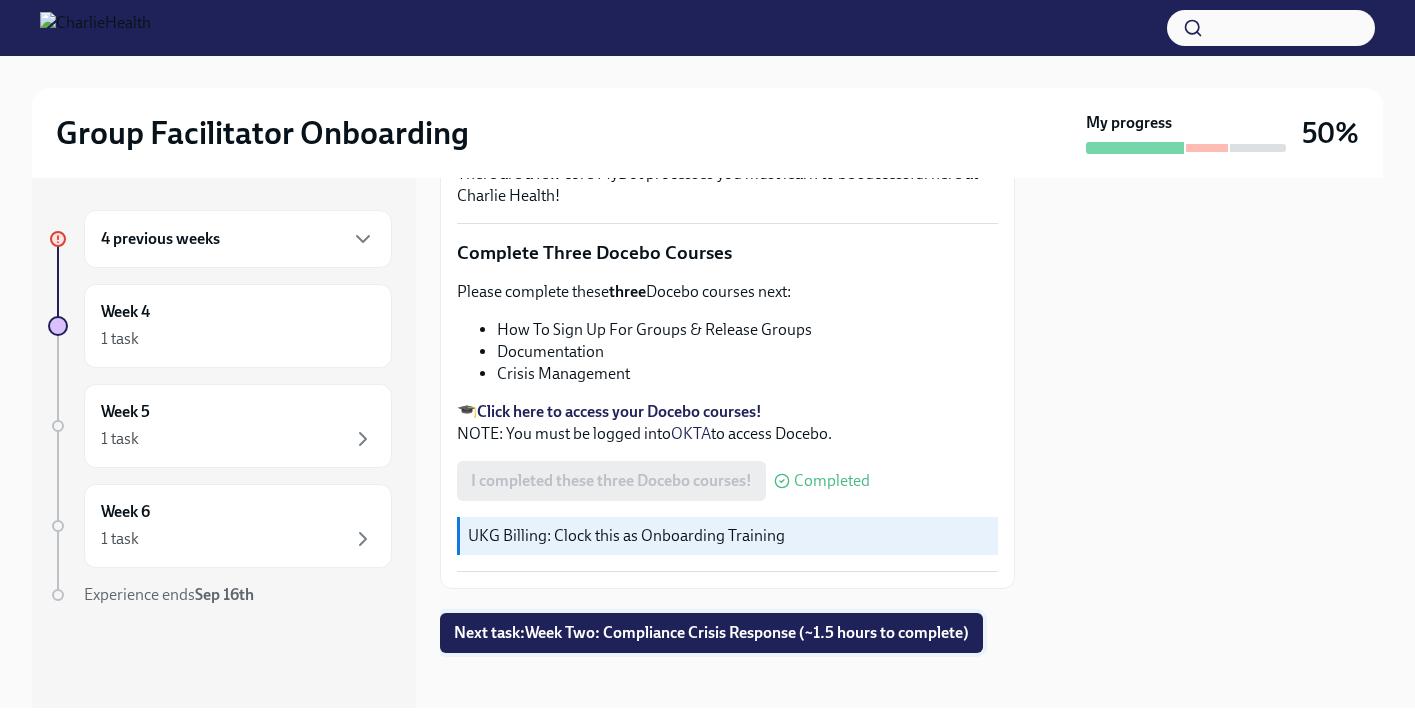 click on "Next task :  Week Two: Compliance Crisis Response (~1.5 hours to complete)" at bounding box center (711, 633) 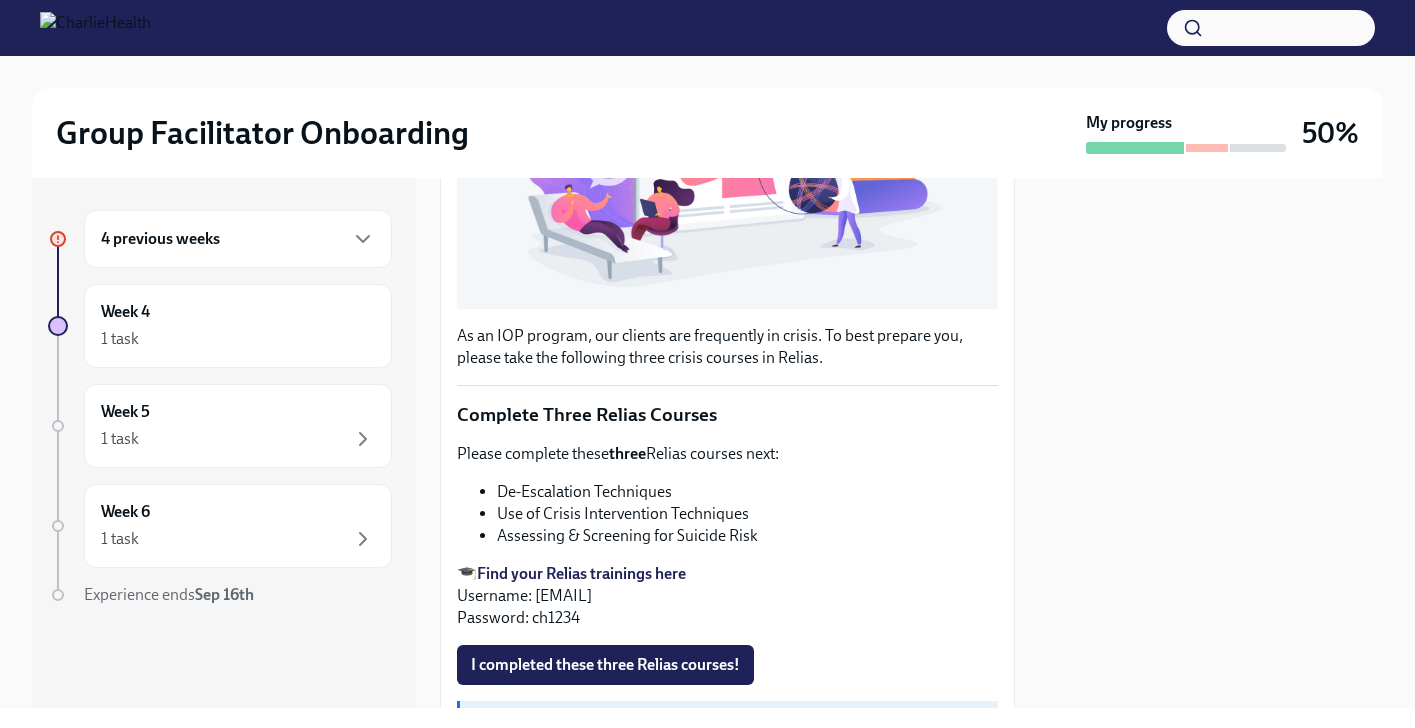 scroll, scrollTop: 496, scrollLeft: 0, axis: vertical 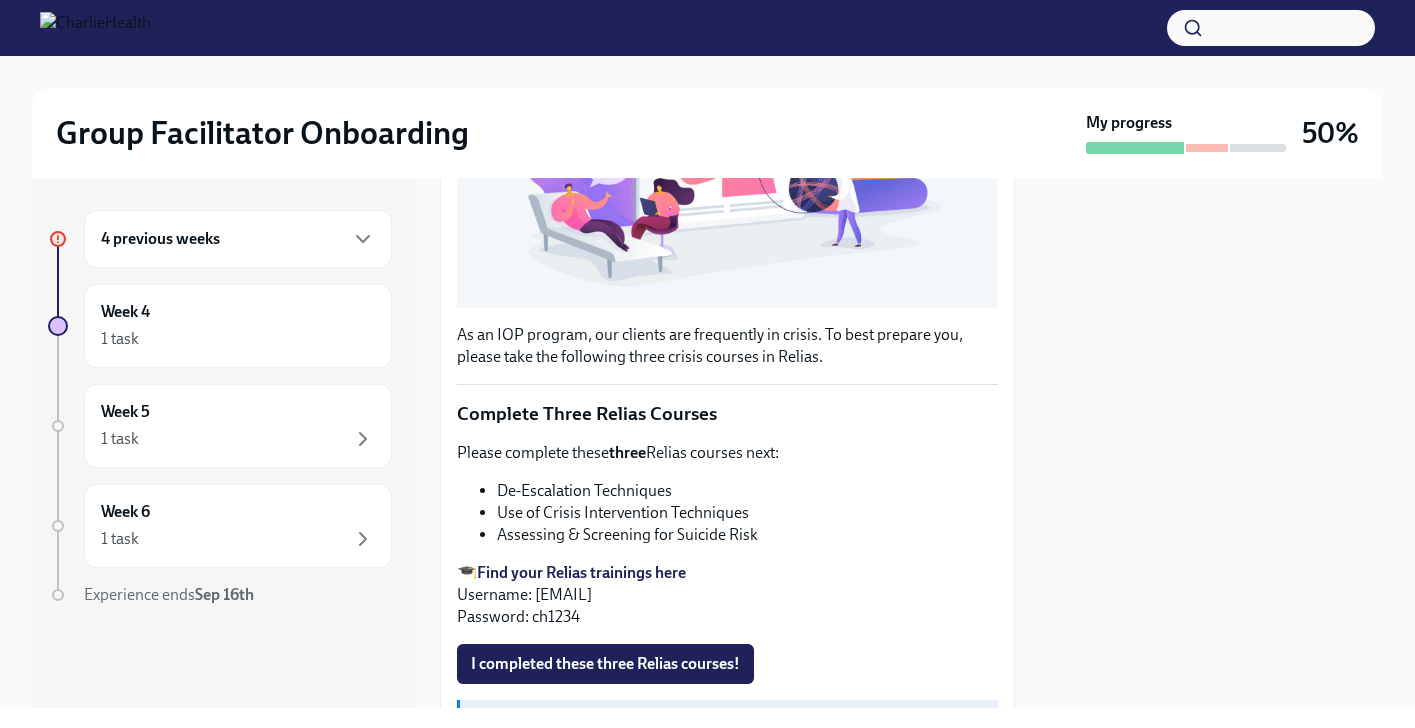 click on "Find your Relias trainings here" at bounding box center [581, 572] 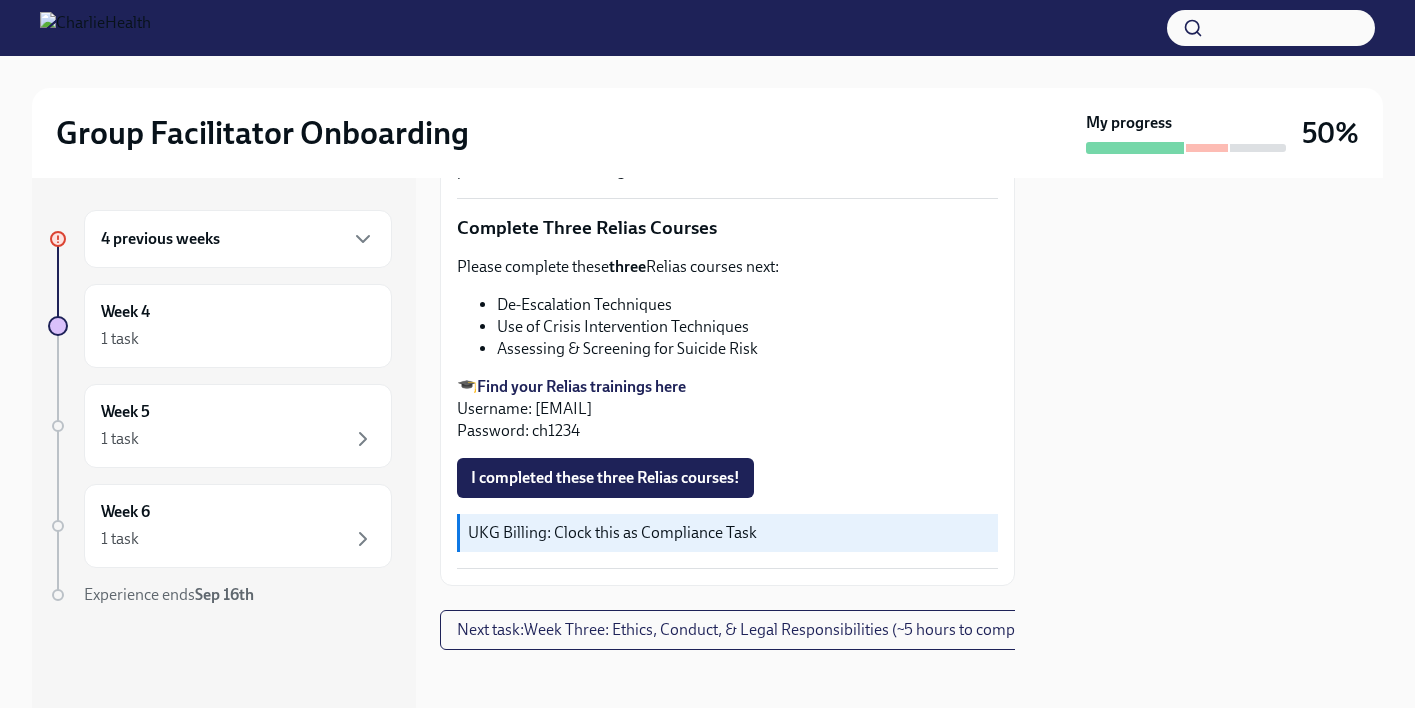 scroll, scrollTop: 695, scrollLeft: 0, axis: vertical 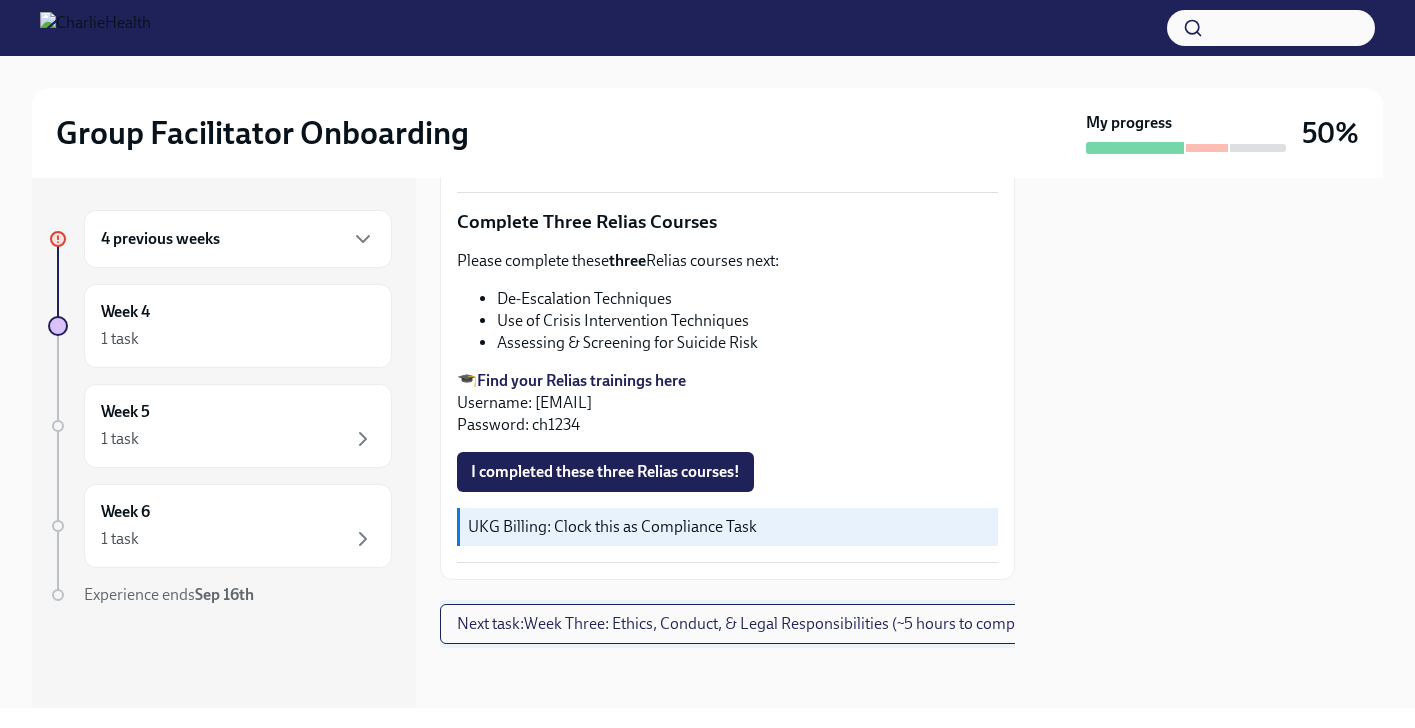 click on "Next task :  Week Three: Ethics, Conduct, & Legal Responsibilities (~5 hours to complete)" at bounding box center [751, 624] 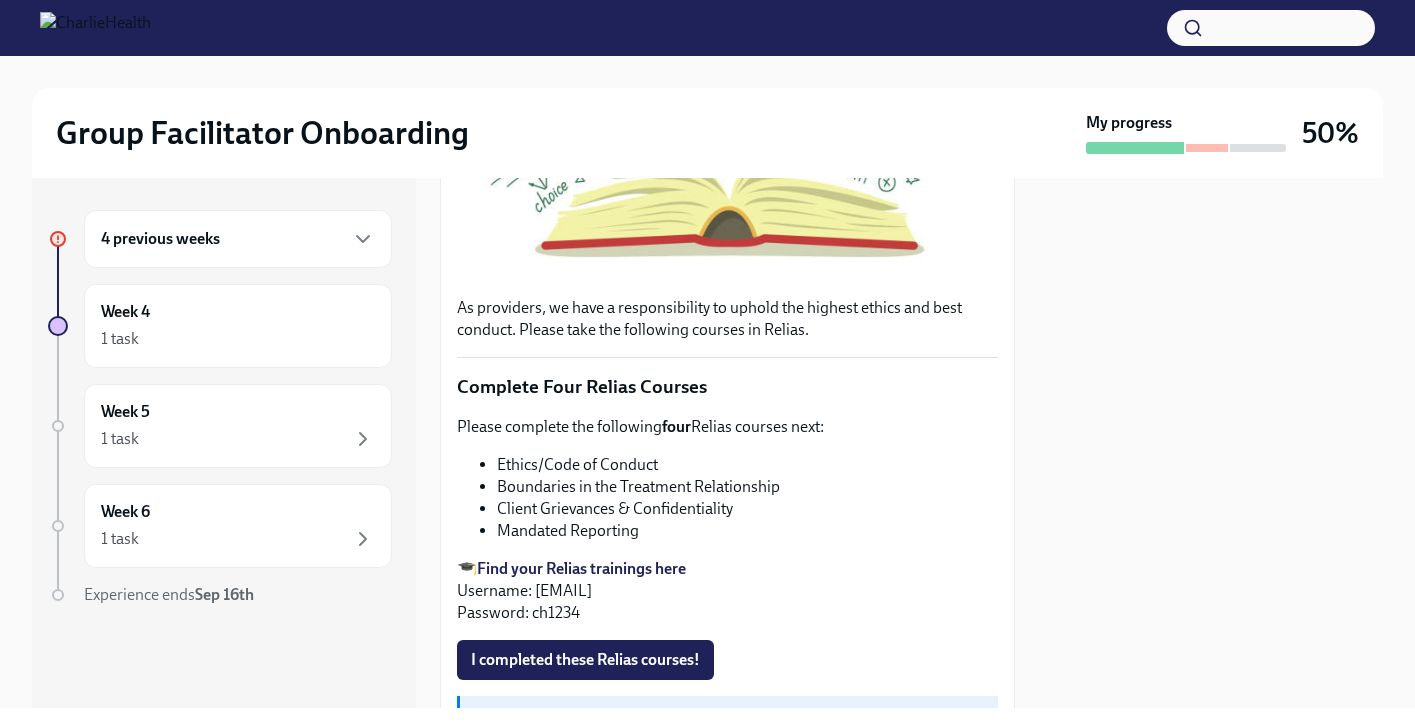 scroll, scrollTop: 592, scrollLeft: 0, axis: vertical 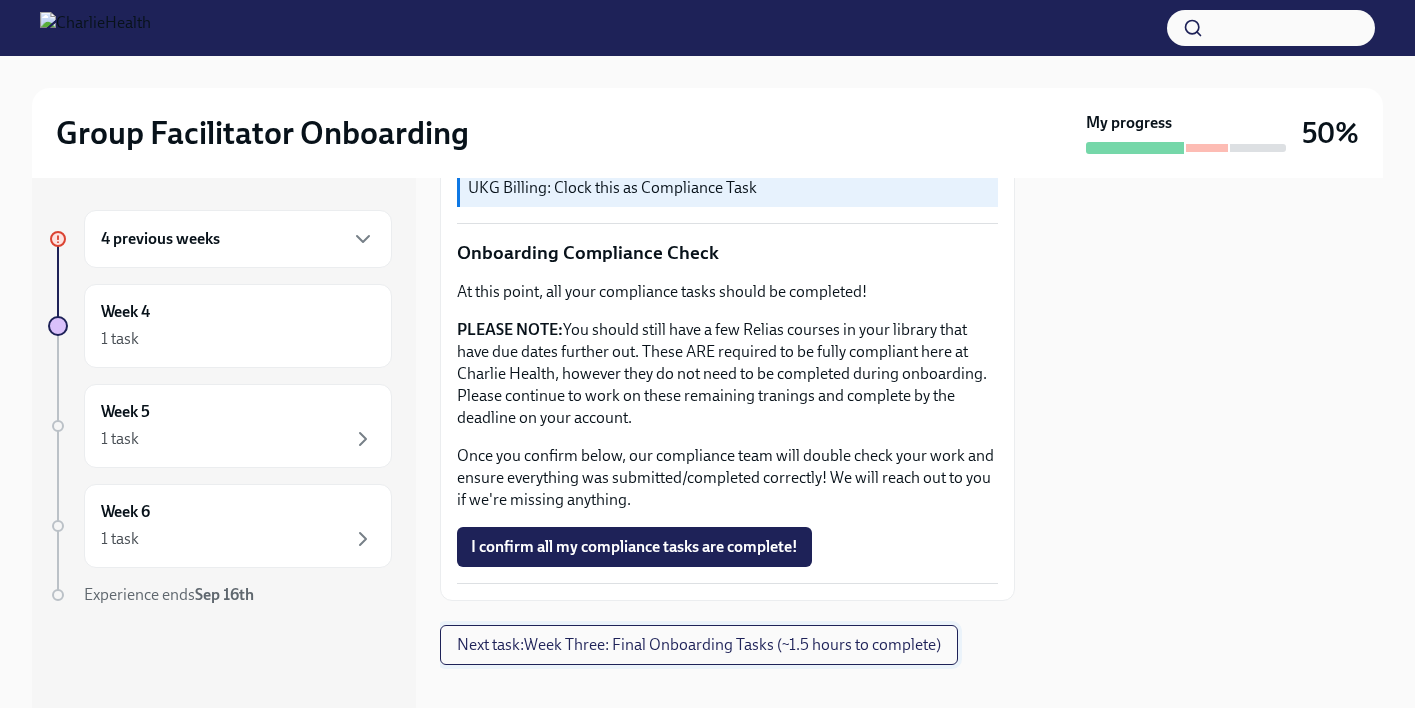 click on "Next task :  Week Three: Final Onboarding Tasks (~1.5 hours to complete)" at bounding box center [699, 645] 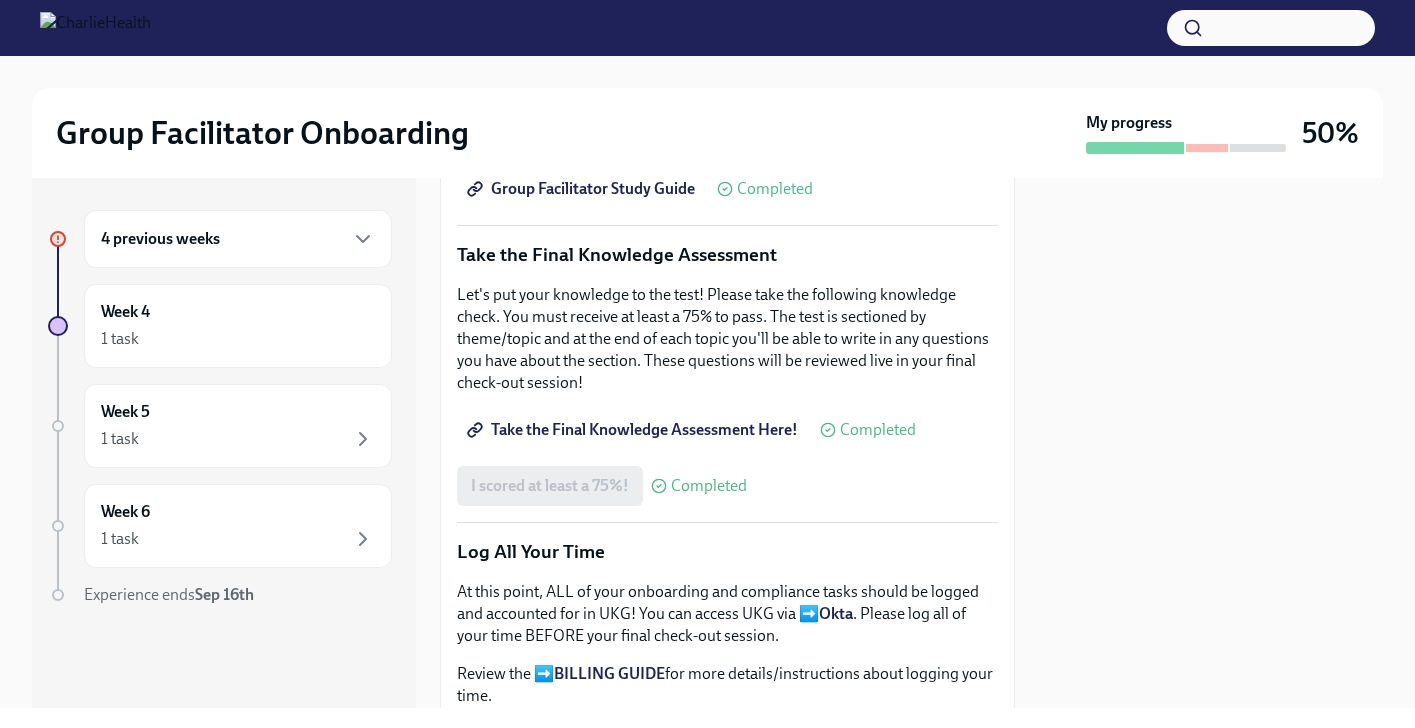 scroll, scrollTop: 1014, scrollLeft: 0, axis: vertical 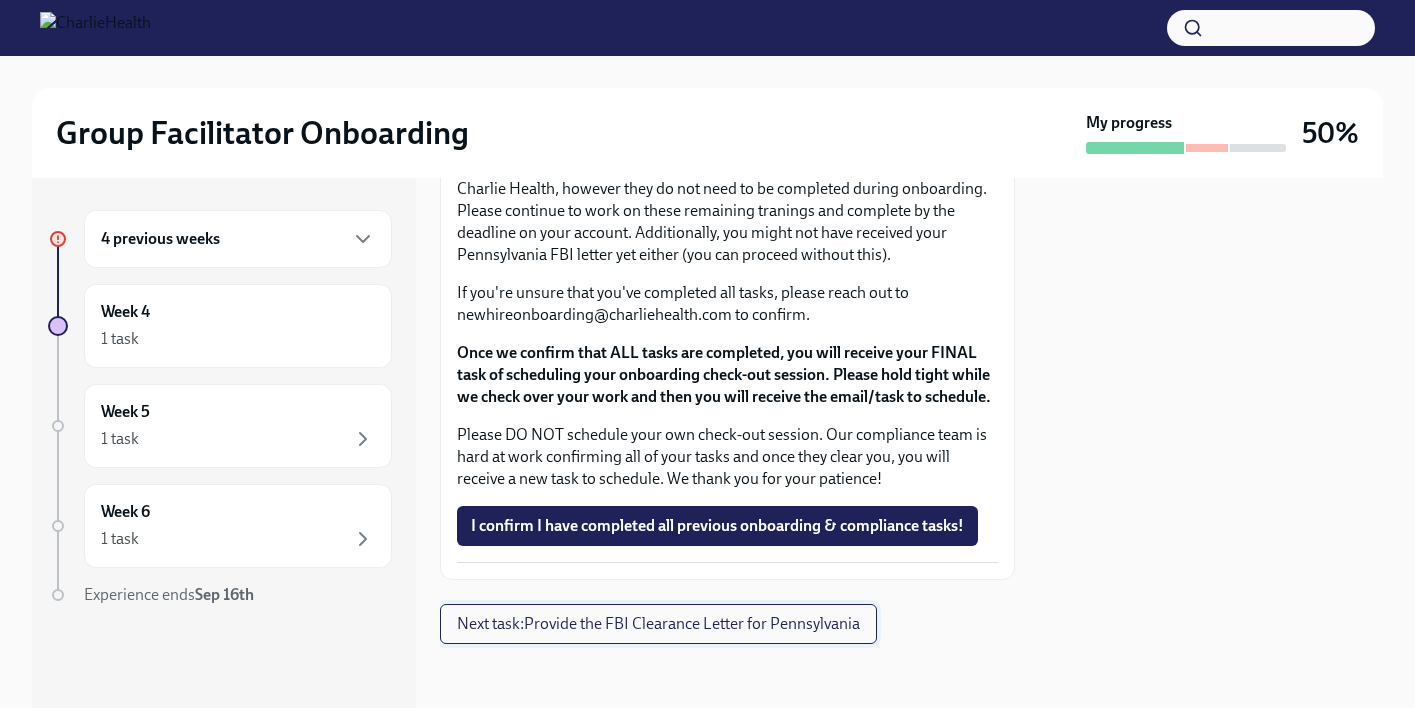 click on "Next task :  Provide the FBI Clearance Letter for Pennsylvania" at bounding box center (658, 624) 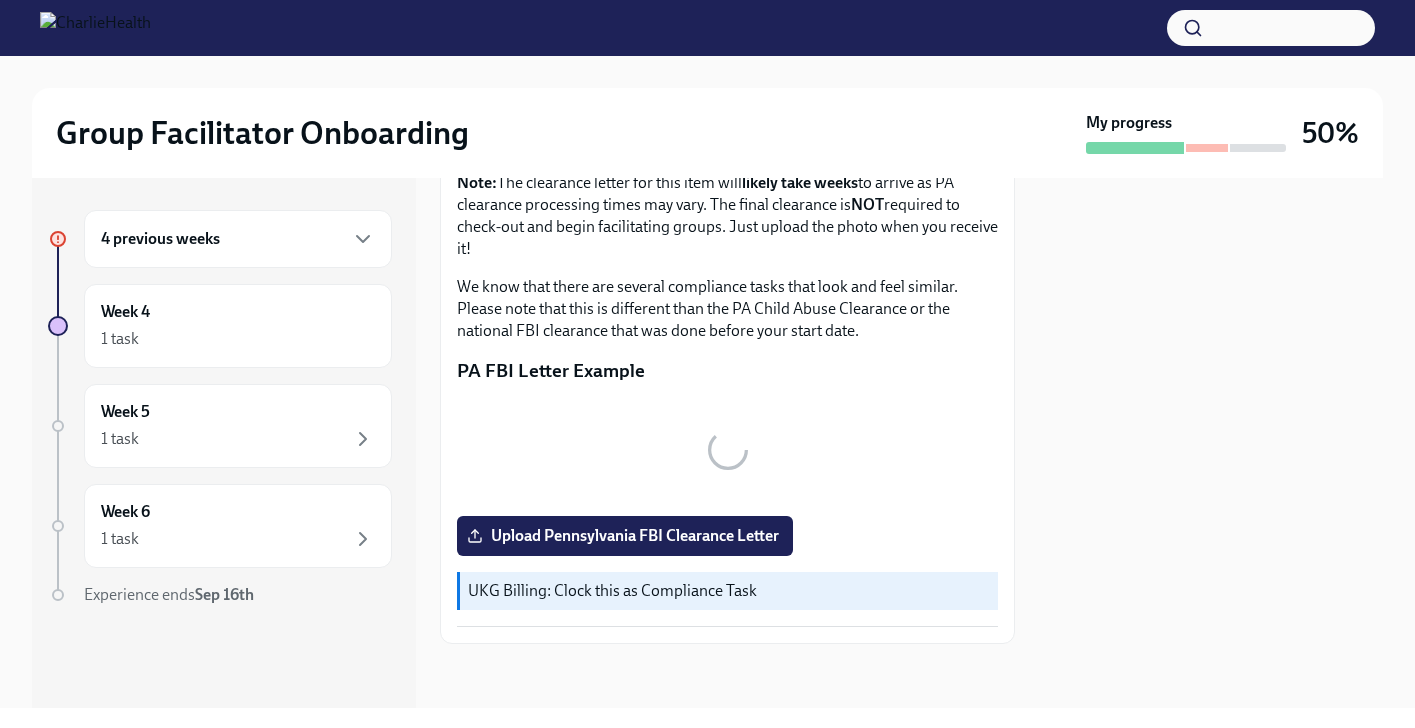 scroll, scrollTop: 0, scrollLeft: 0, axis: both 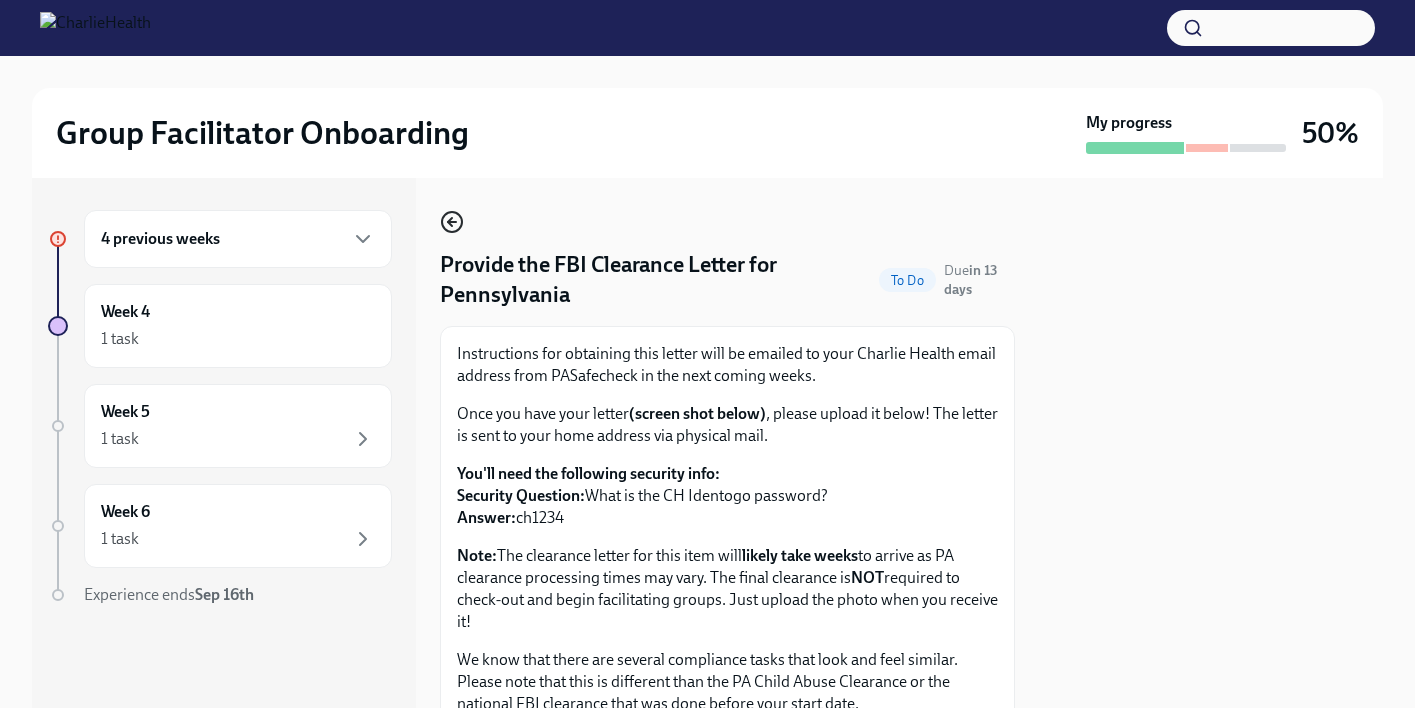 click 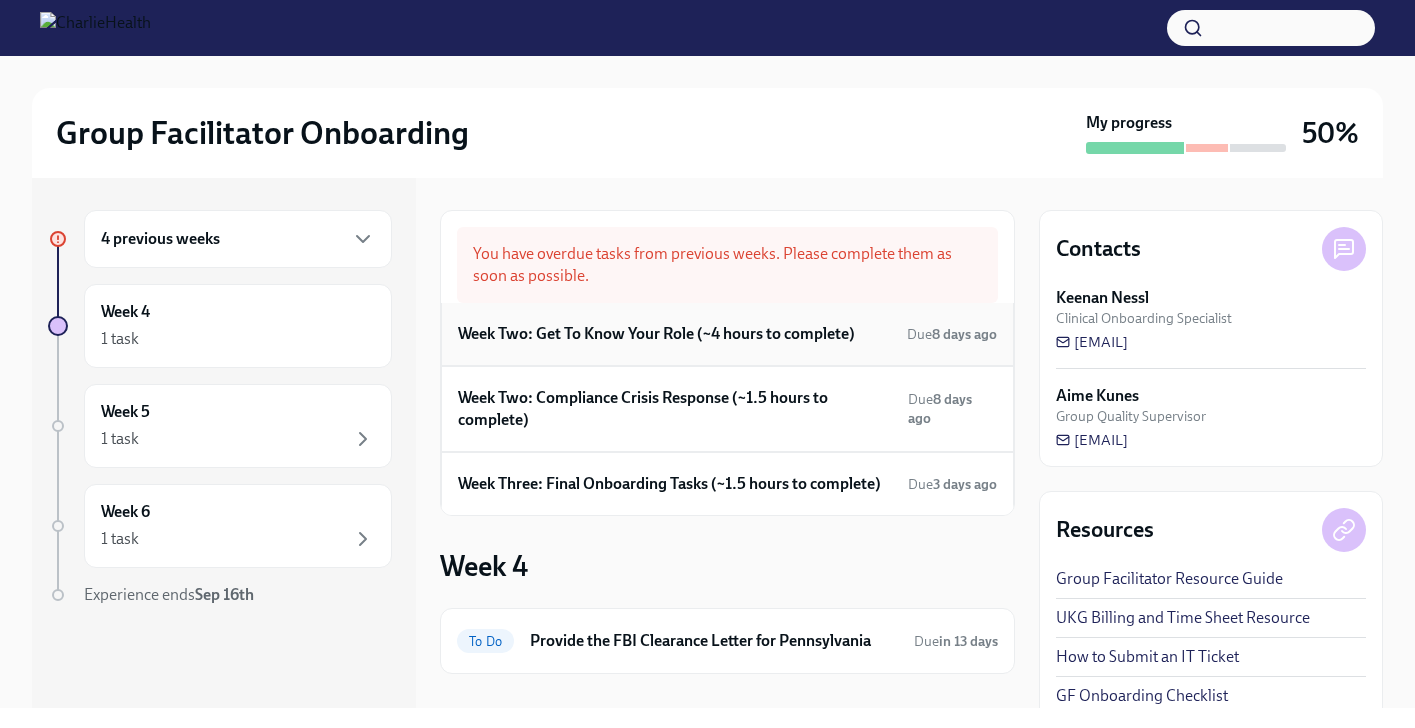 click on "Week Two: Get To Know Your Role (~4 hours to complete)" at bounding box center [656, 334] 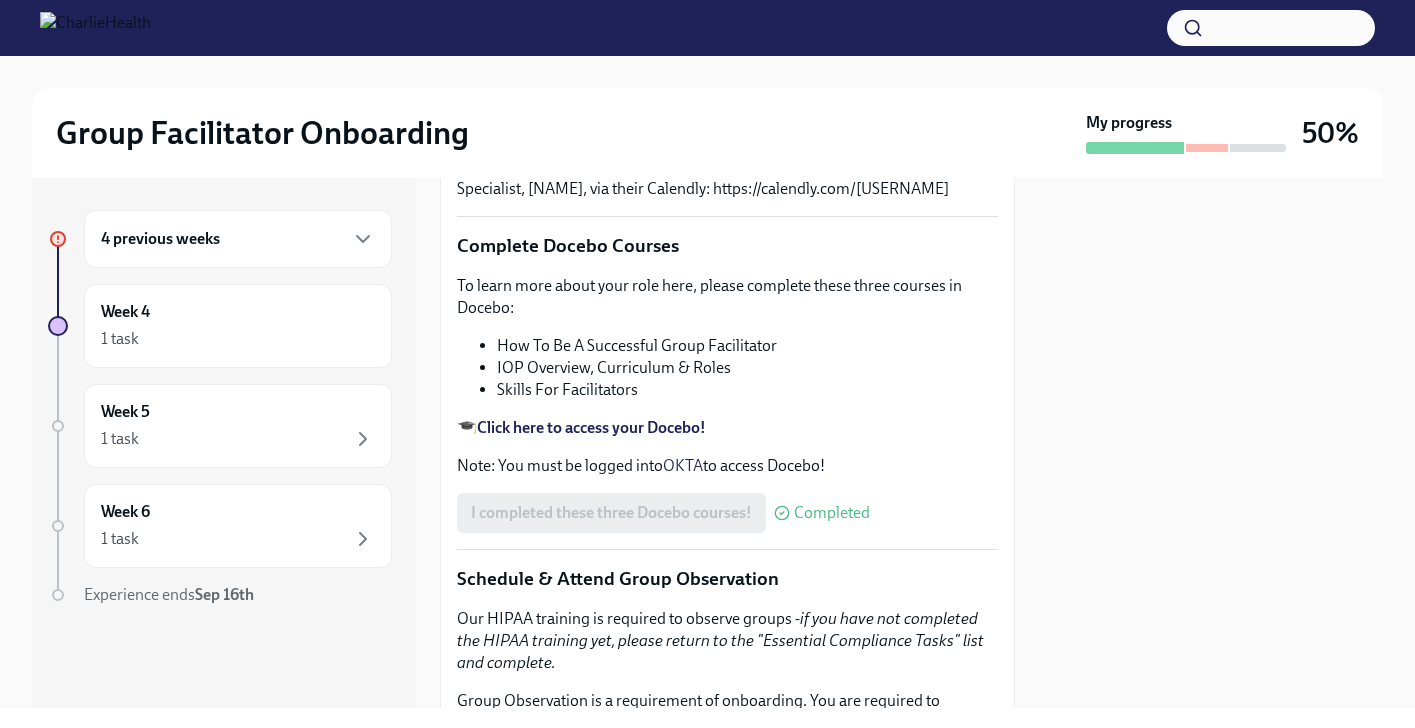 scroll, scrollTop: 681, scrollLeft: 0, axis: vertical 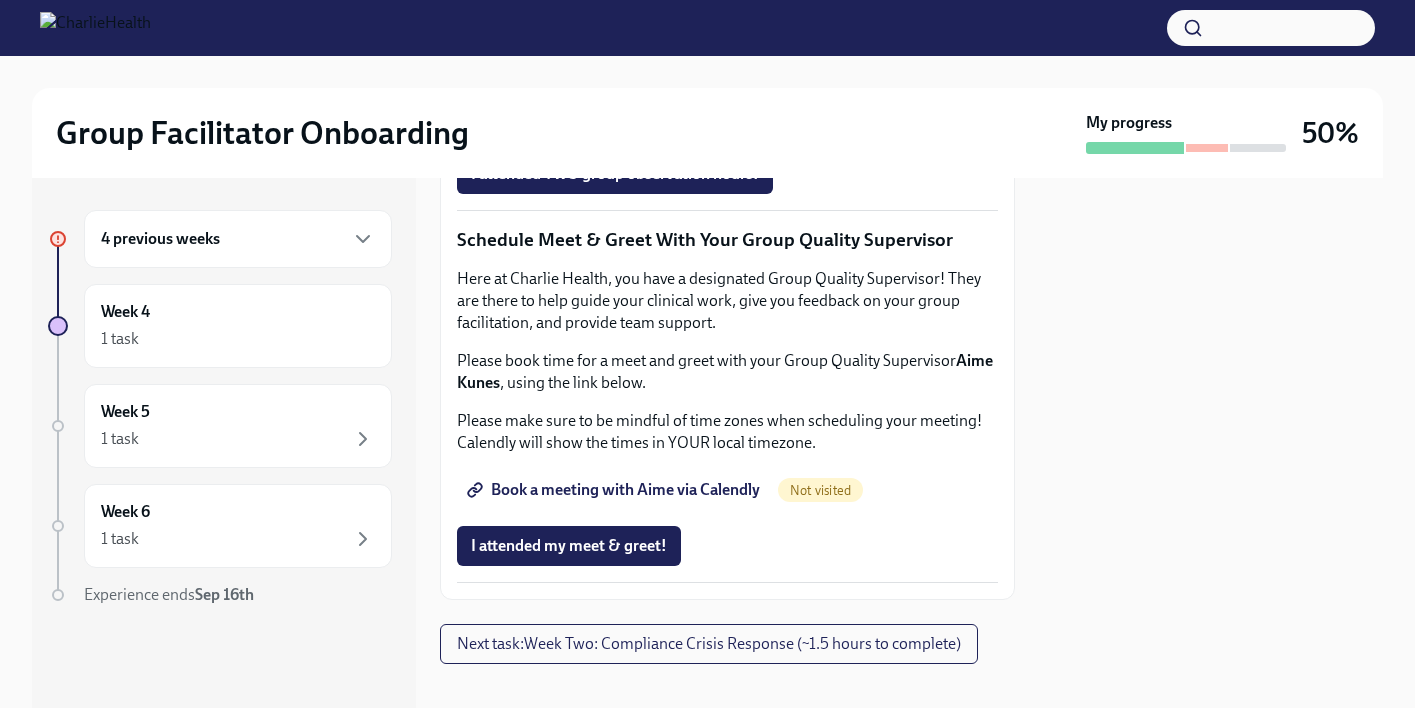 click on "Complete this form to schedule your observations" at bounding box center (653, 118) 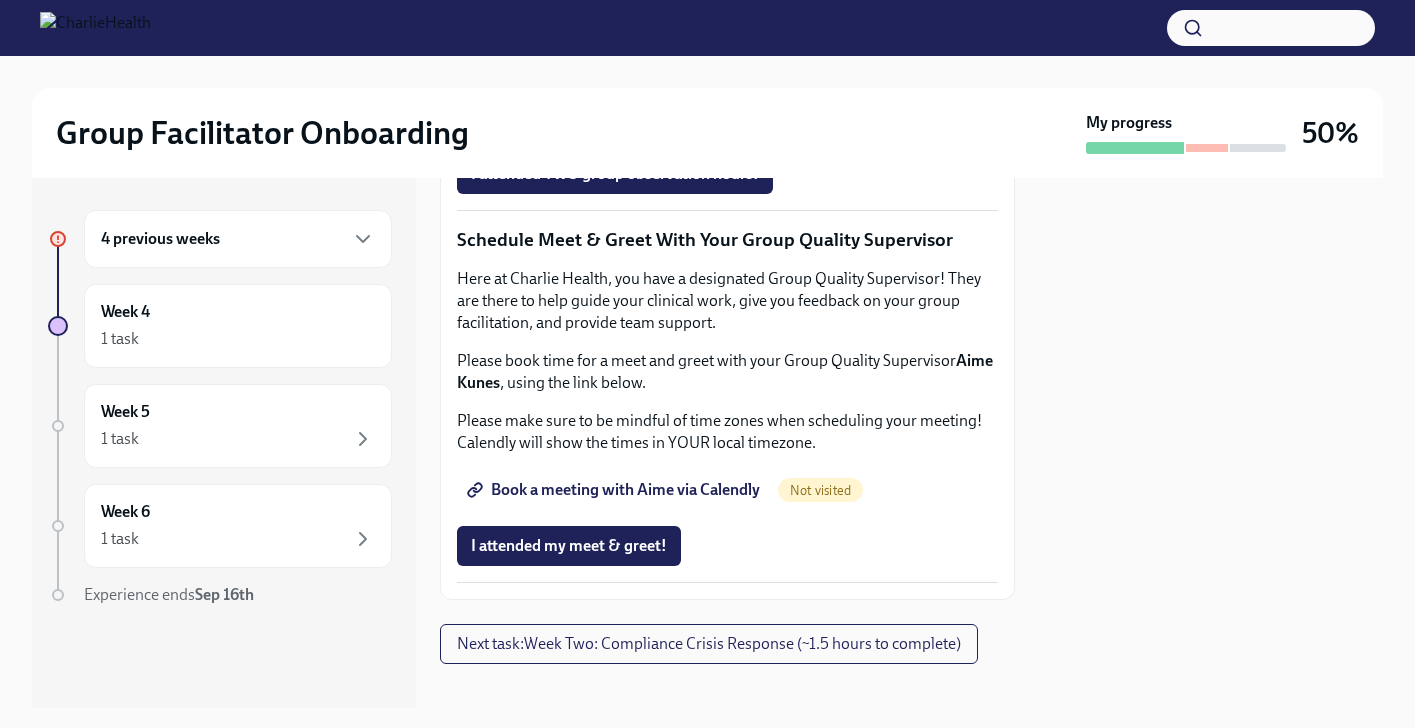 click on "Group Observation Instructions" at bounding box center [591, 62] 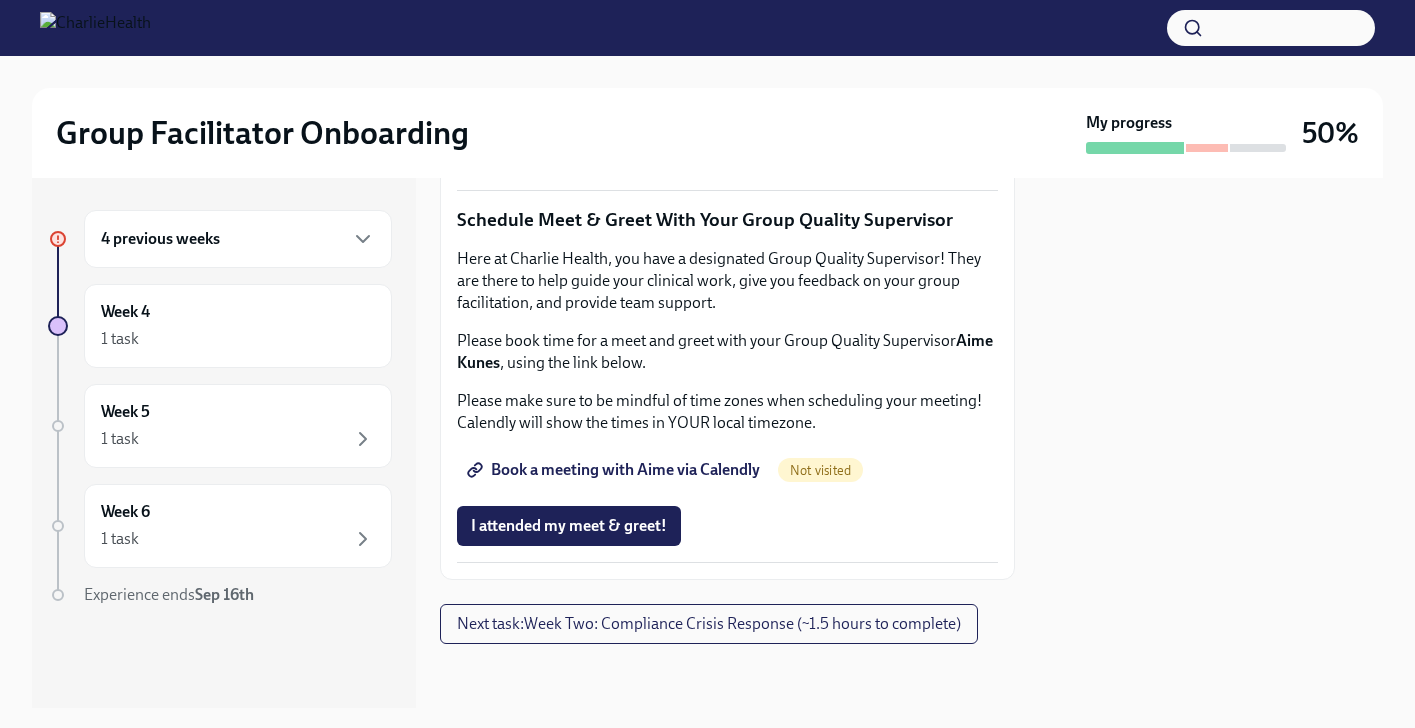 scroll, scrollTop: 1943, scrollLeft: 0, axis: vertical 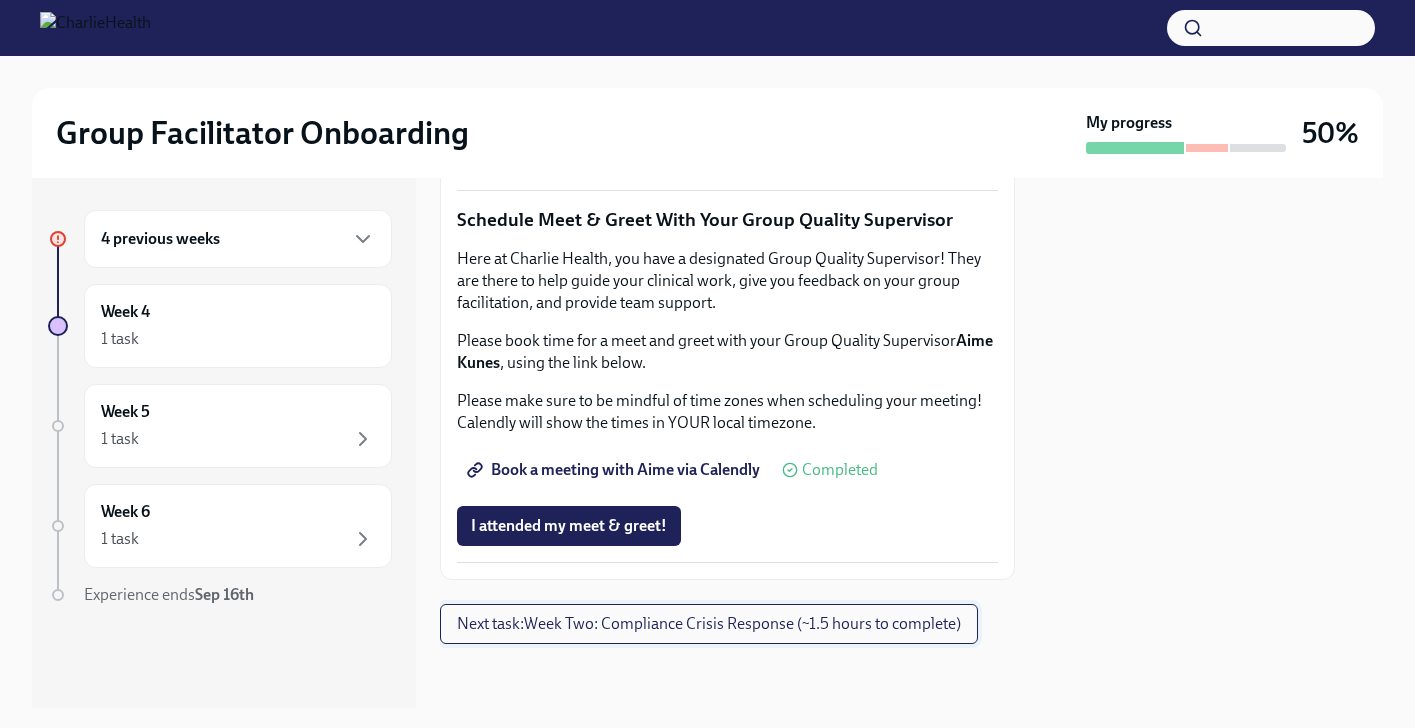 click on "Next task :  Week Two: Compliance Crisis Response (~1.5 hours to complete)" at bounding box center (709, 624) 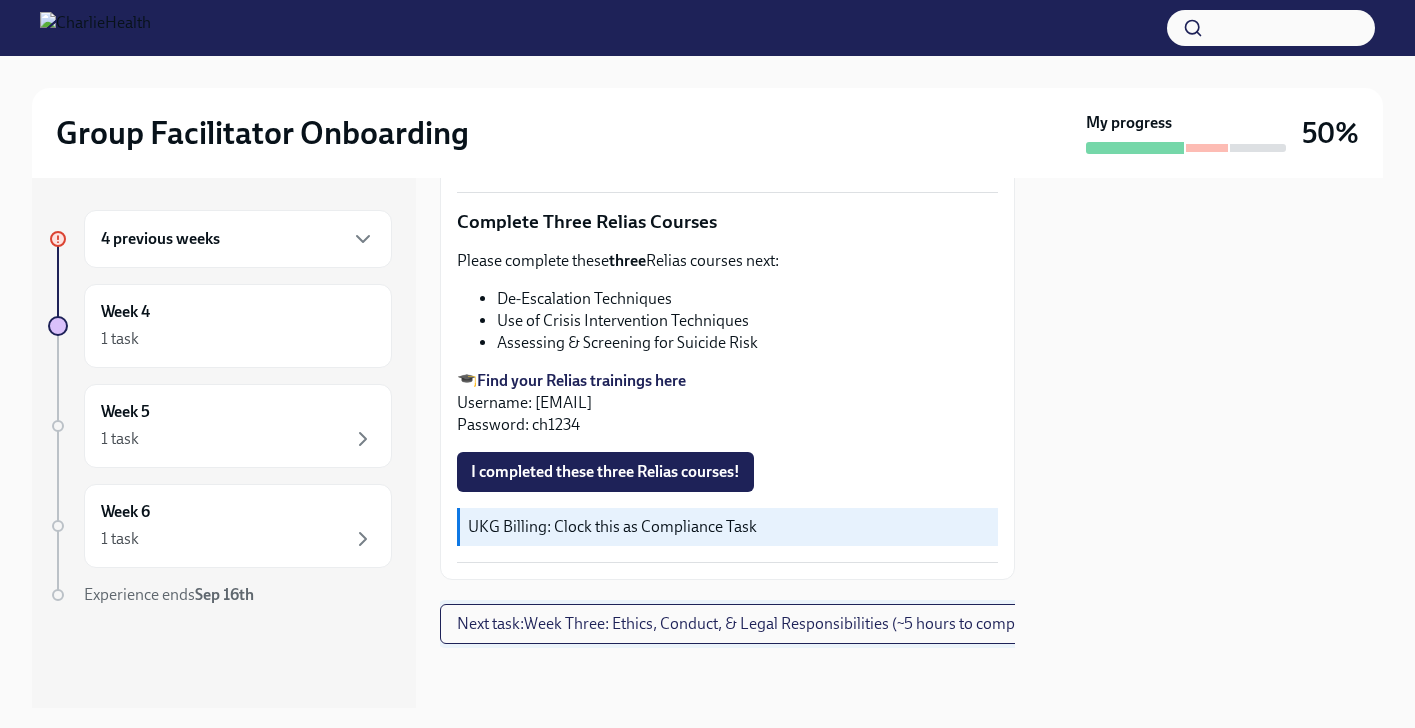 scroll, scrollTop: 0, scrollLeft: 0, axis: both 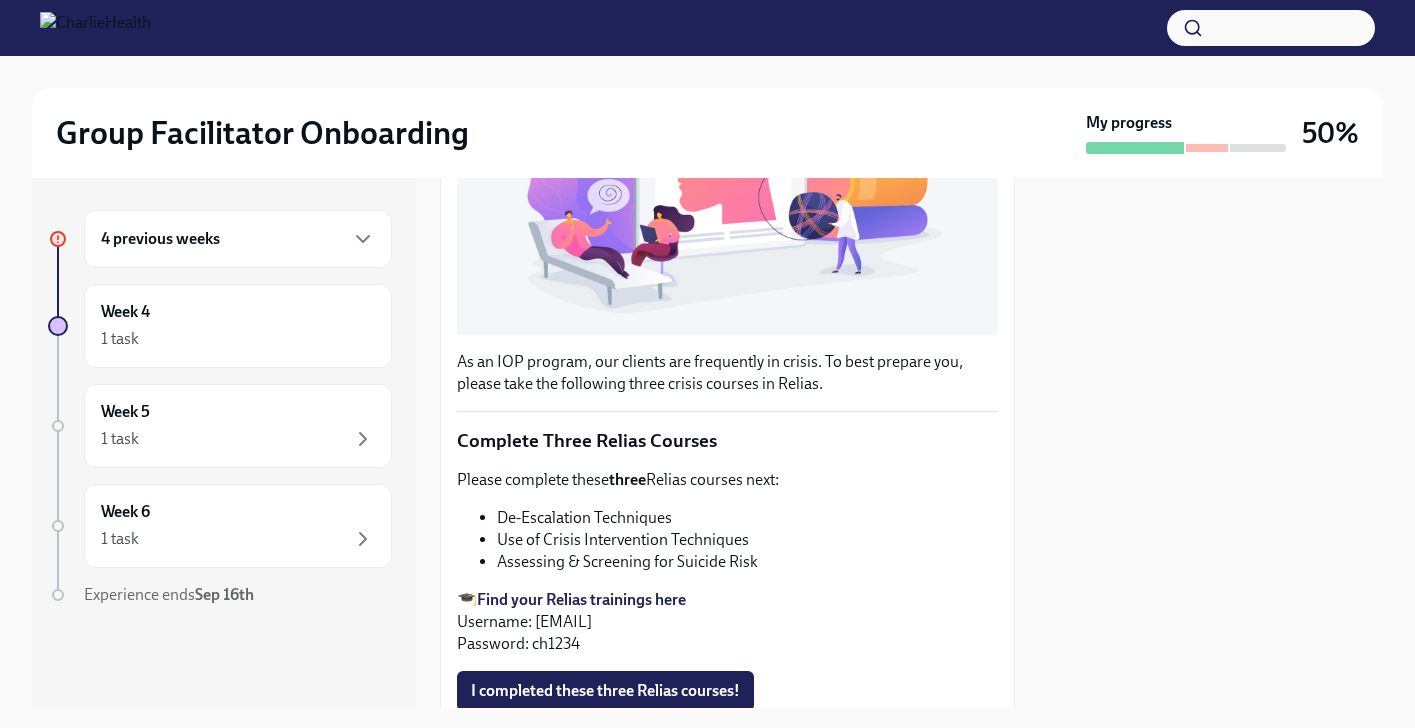 click on "Find your Relias trainings here" at bounding box center (581, 599) 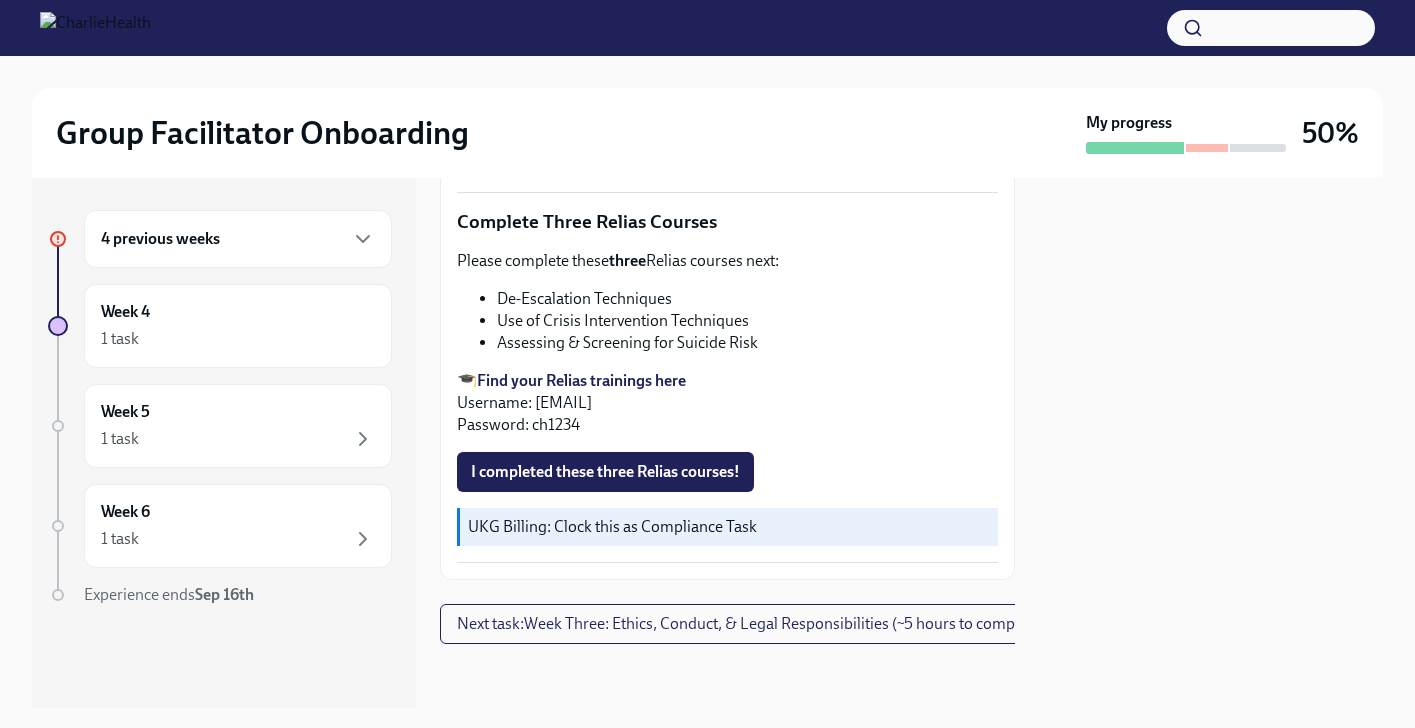 scroll, scrollTop: 695, scrollLeft: 0, axis: vertical 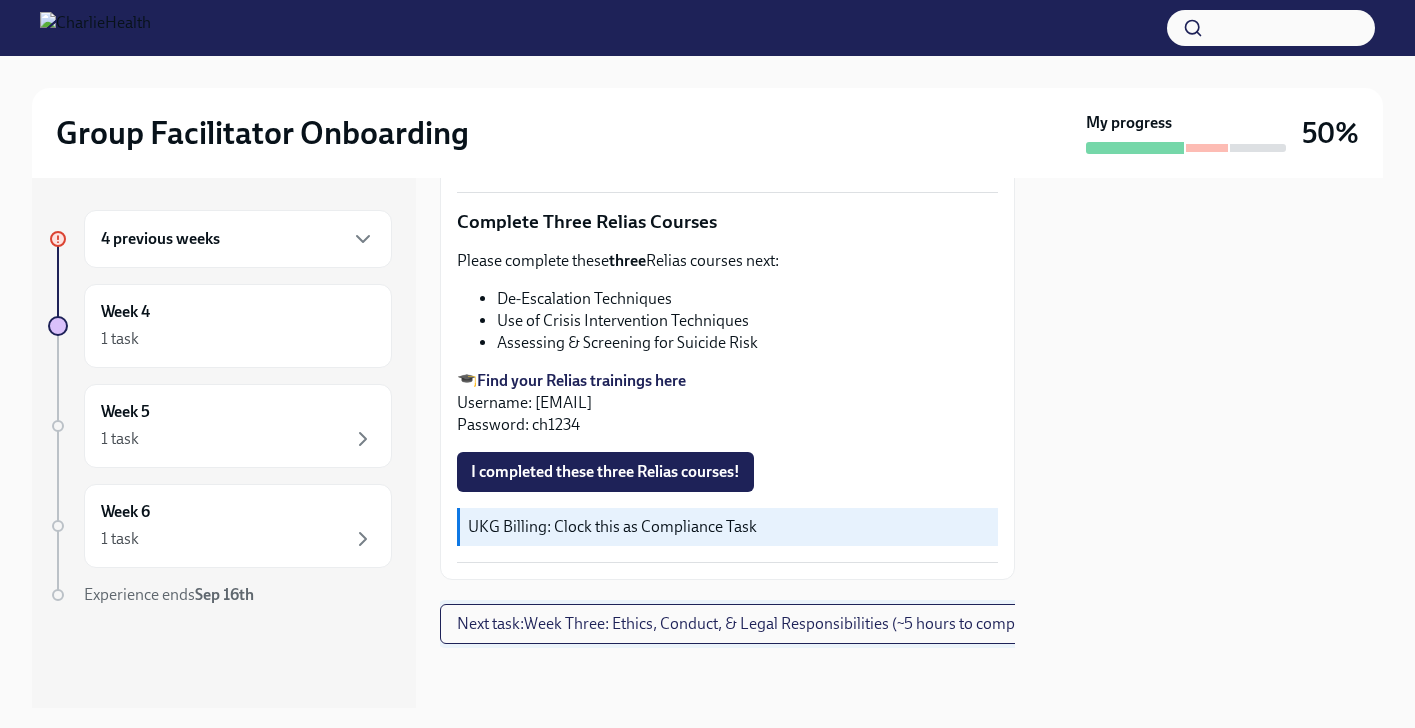 click on "Next task :  Week Three: Ethics, Conduct, & Legal Responsibilities (~5 hours to complete)" at bounding box center (751, 624) 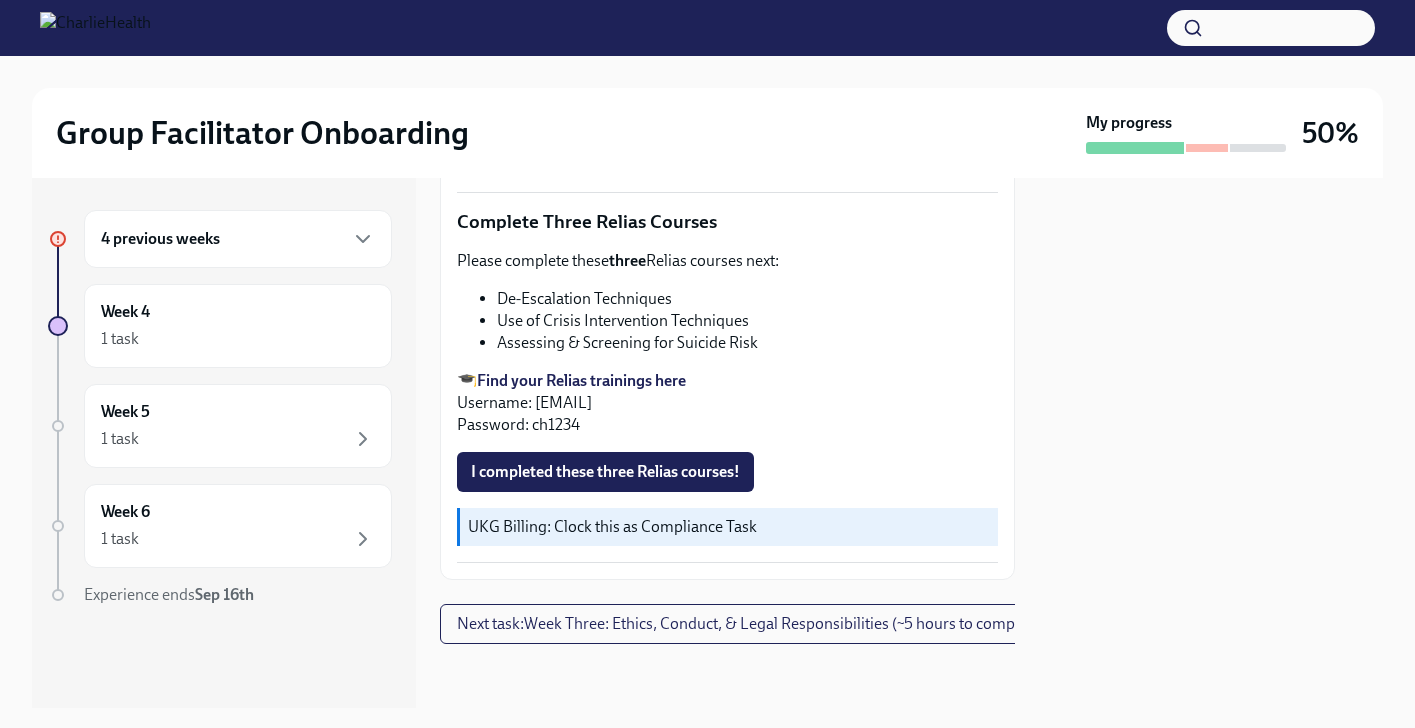 scroll, scrollTop: 0, scrollLeft: 0, axis: both 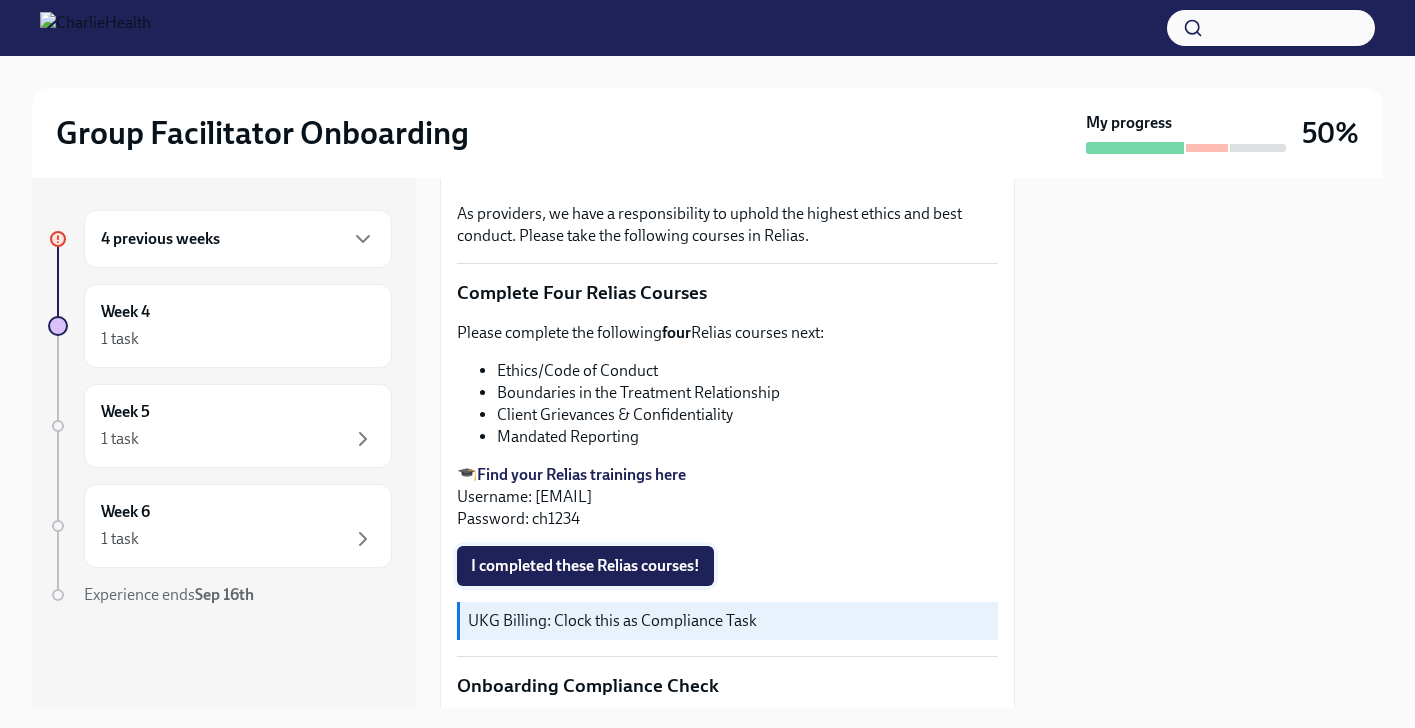 click on "I completed these Relias courses!" at bounding box center [585, 566] 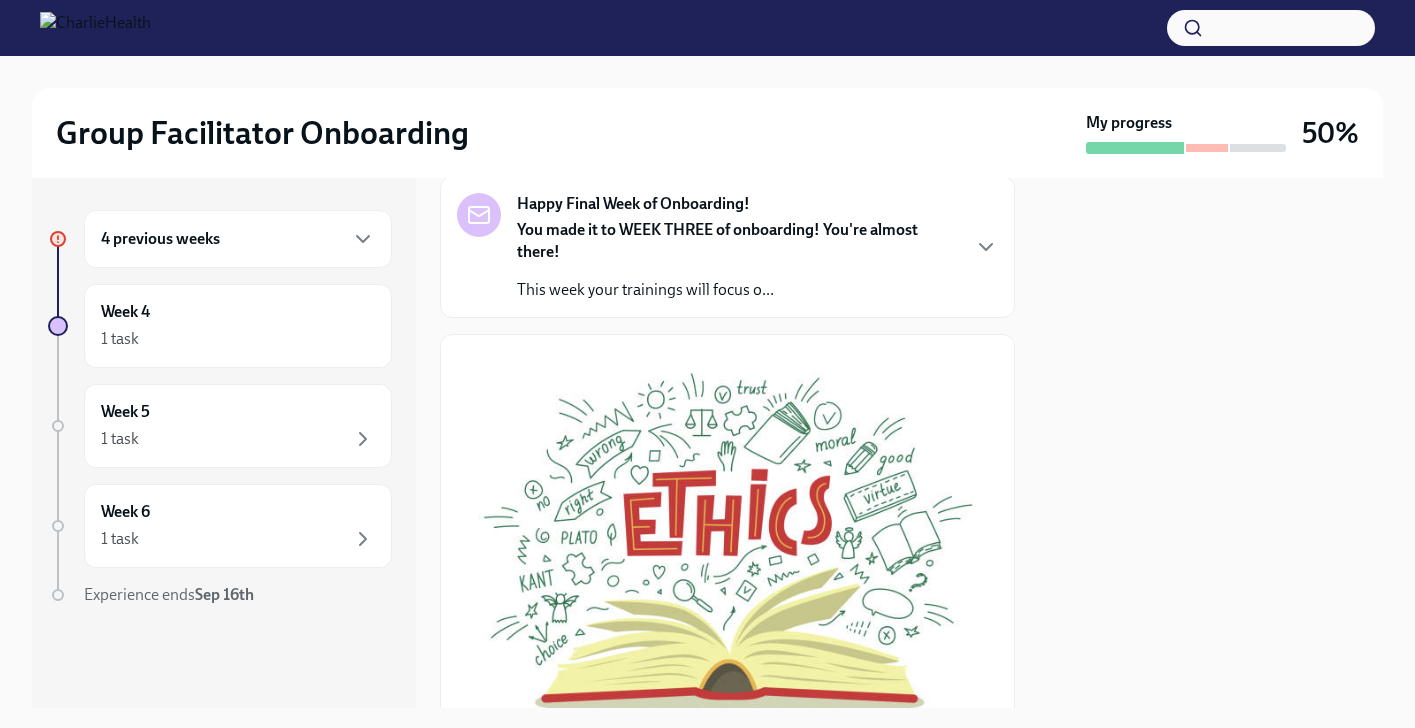 scroll, scrollTop: 145, scrollLeft: 0, axis: vertical 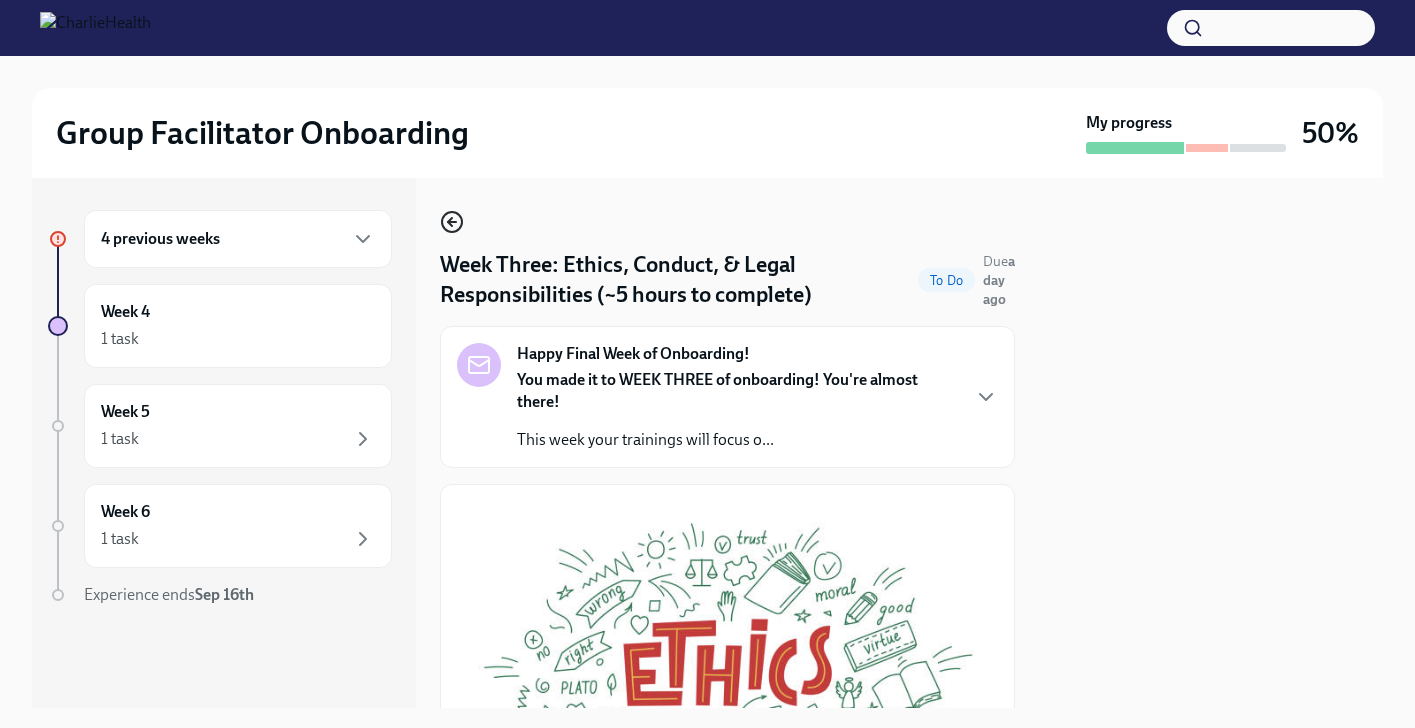 click 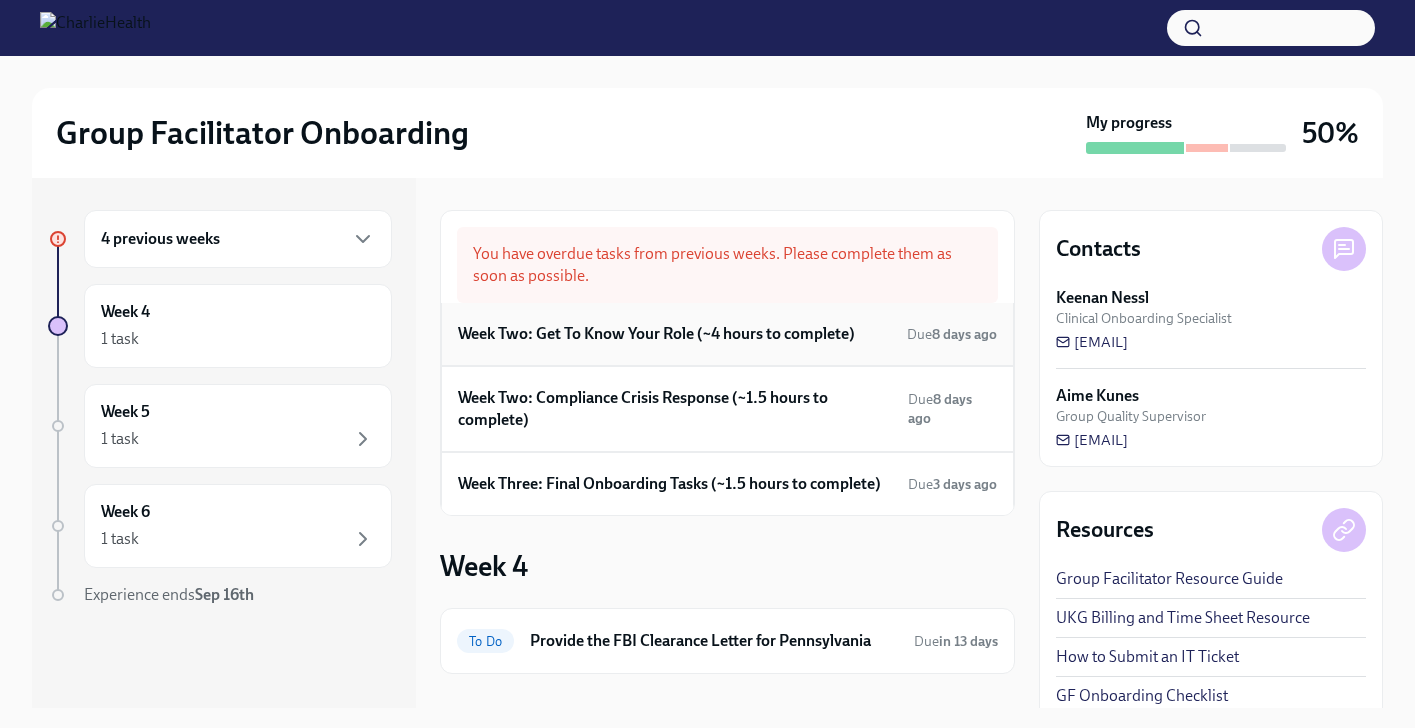 click on "Week Two: Get To Know Your Role (~4 hours to complete)" at bounding box center [656, 334] 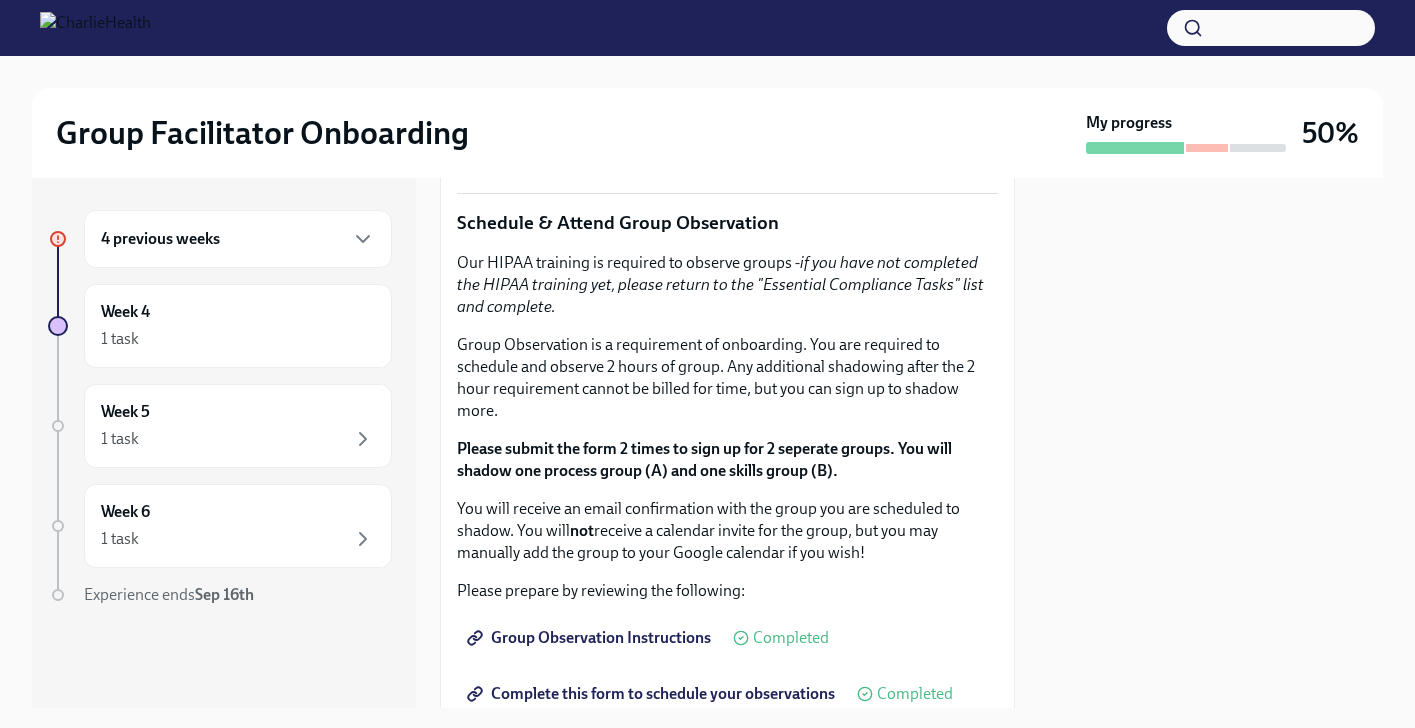 scroll, scrollTop: 1038, scrollLeft: 0, axis: vertical 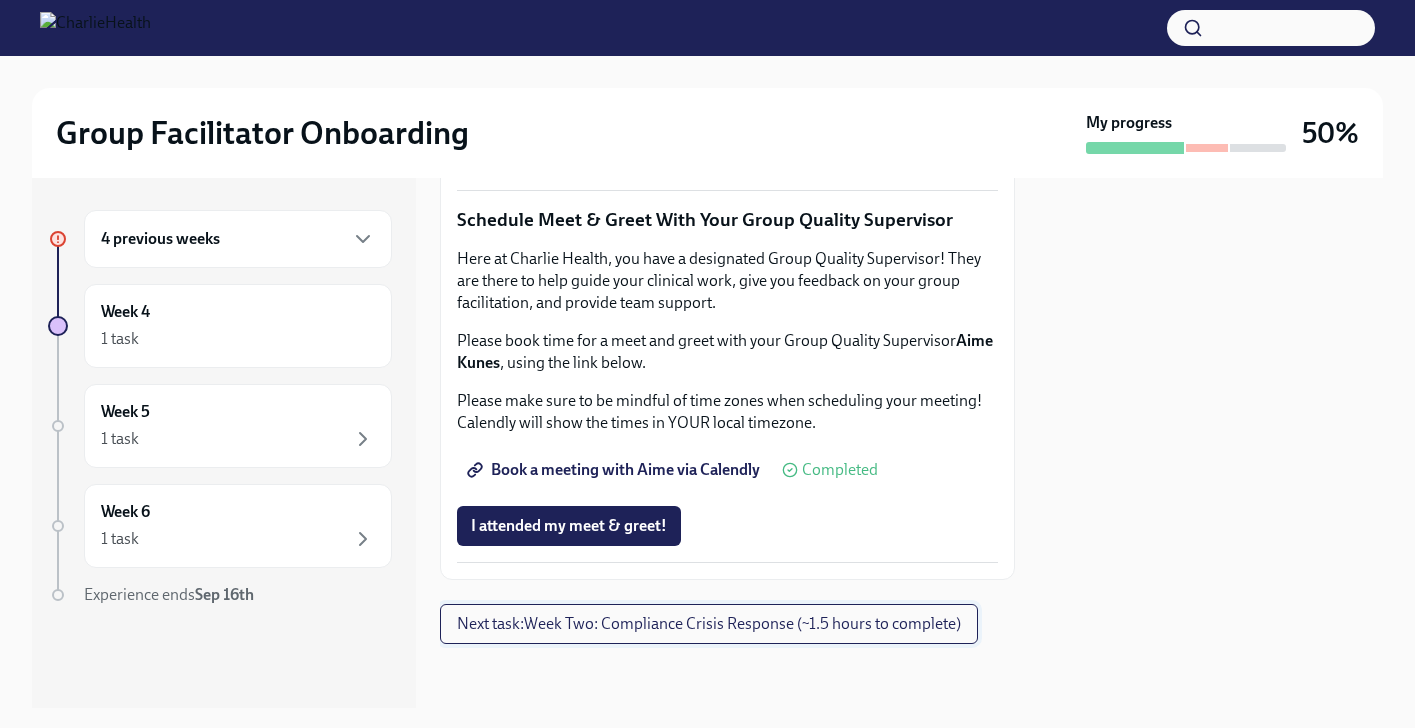 click on "Next task :  Week Two: Compliance Crisis Response (~1.5 hours to complete)" at bounding box center [709, 624] 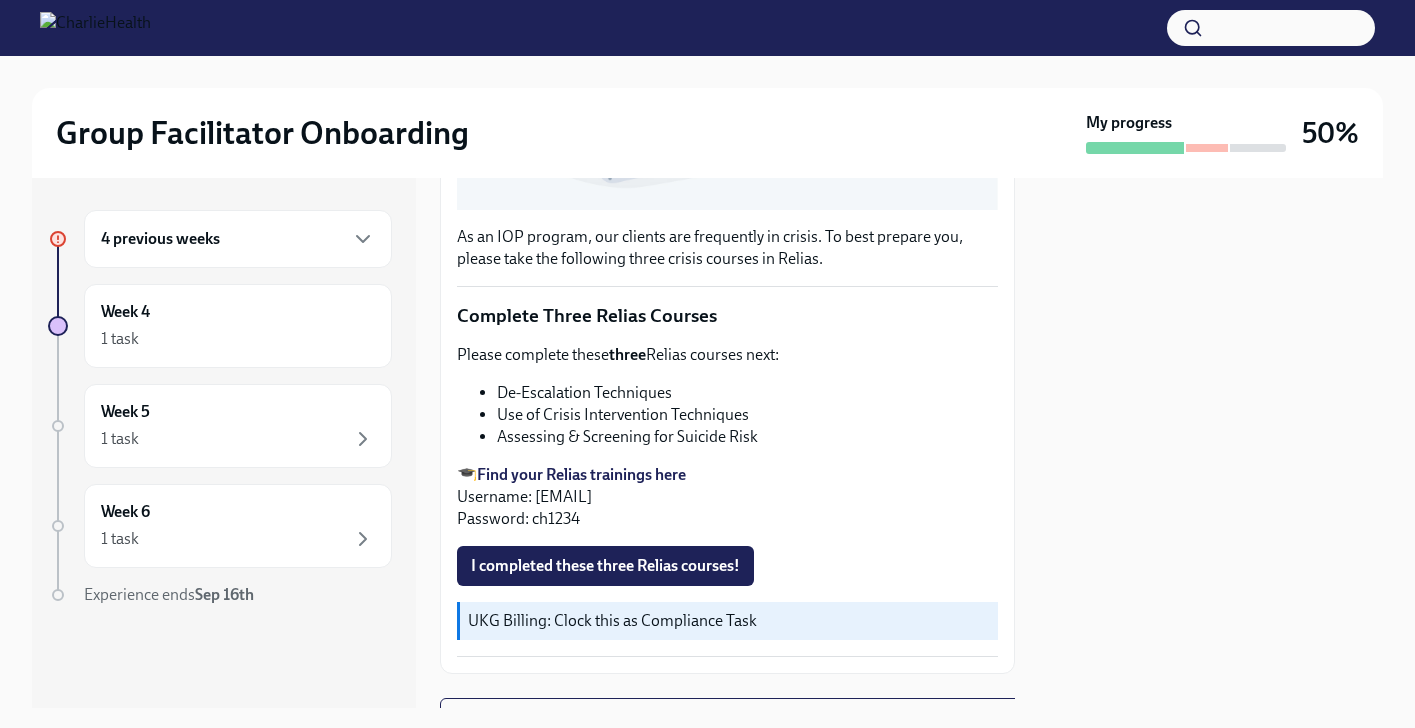 scroll, scrollTop: 613, scrollLeft: 0, axis: vertical 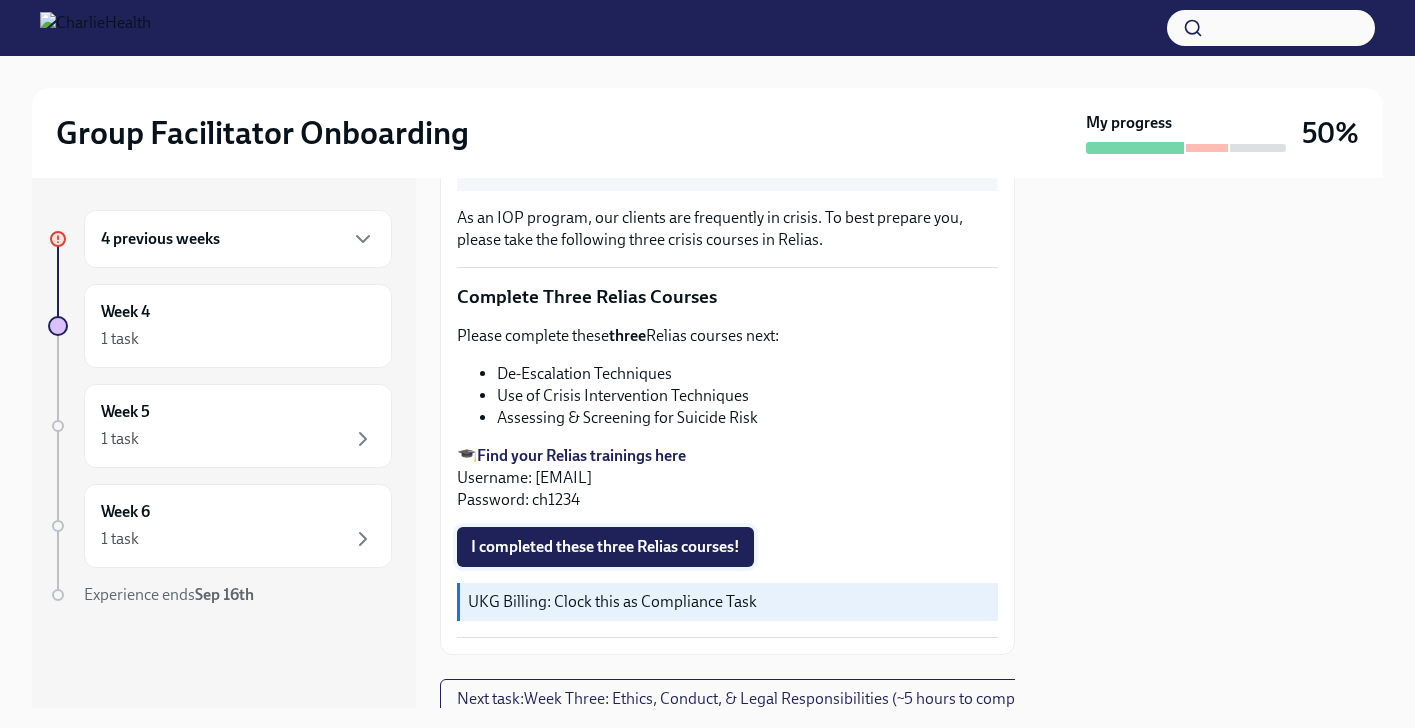 click on "I completed these three Relias courses!" at bounding box center (605, 547) 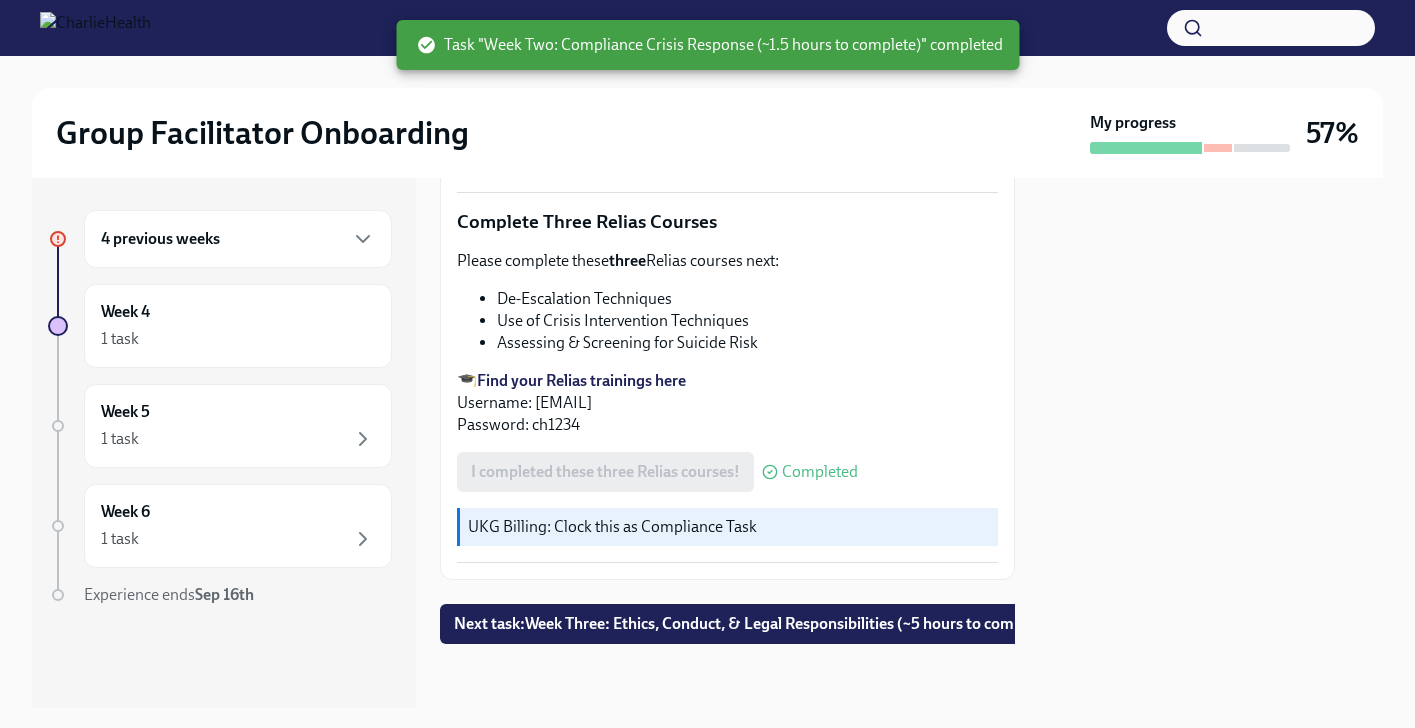 scroll, scrollTop: 695, scrollLeft: 0, axis: vertical 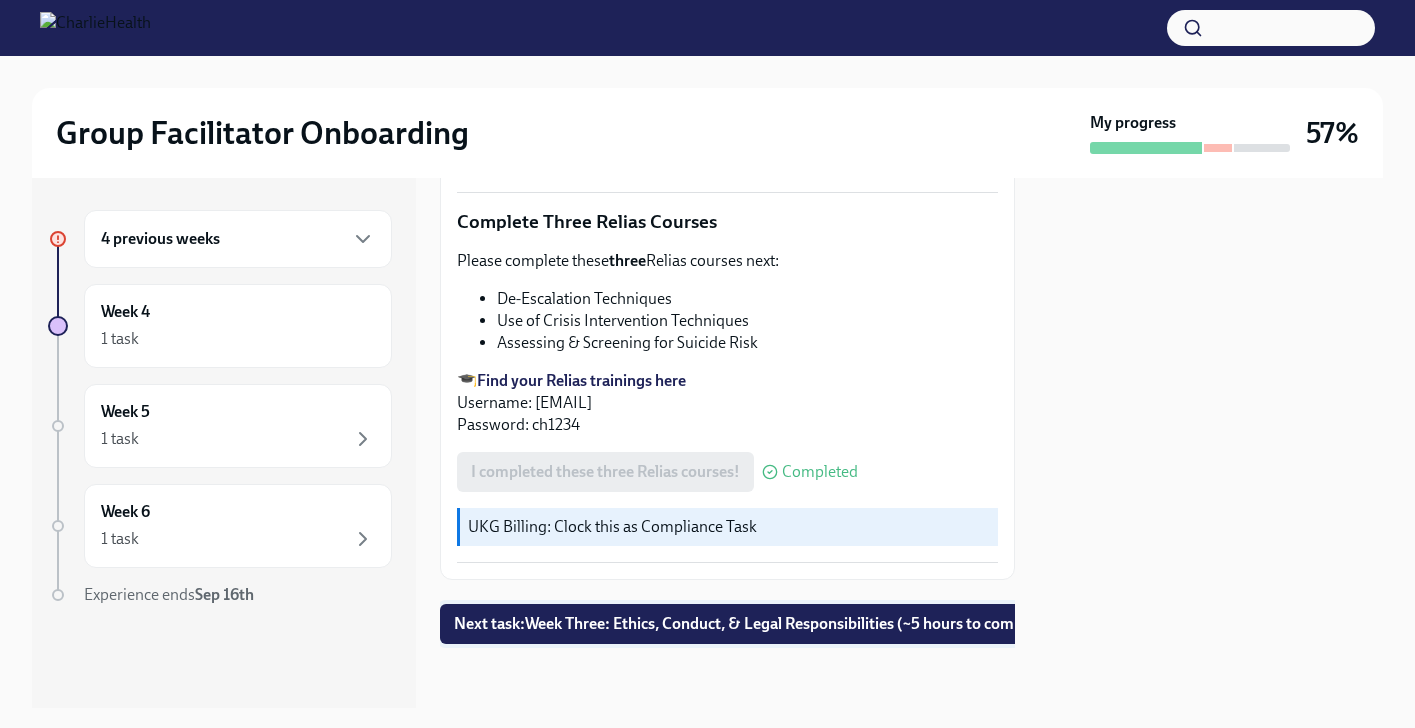 click on "Next task :  Week Three: Ethics, Conduct, & Legal Responsibilities (~5 hours to complete)" at bounding box center [754, 624] 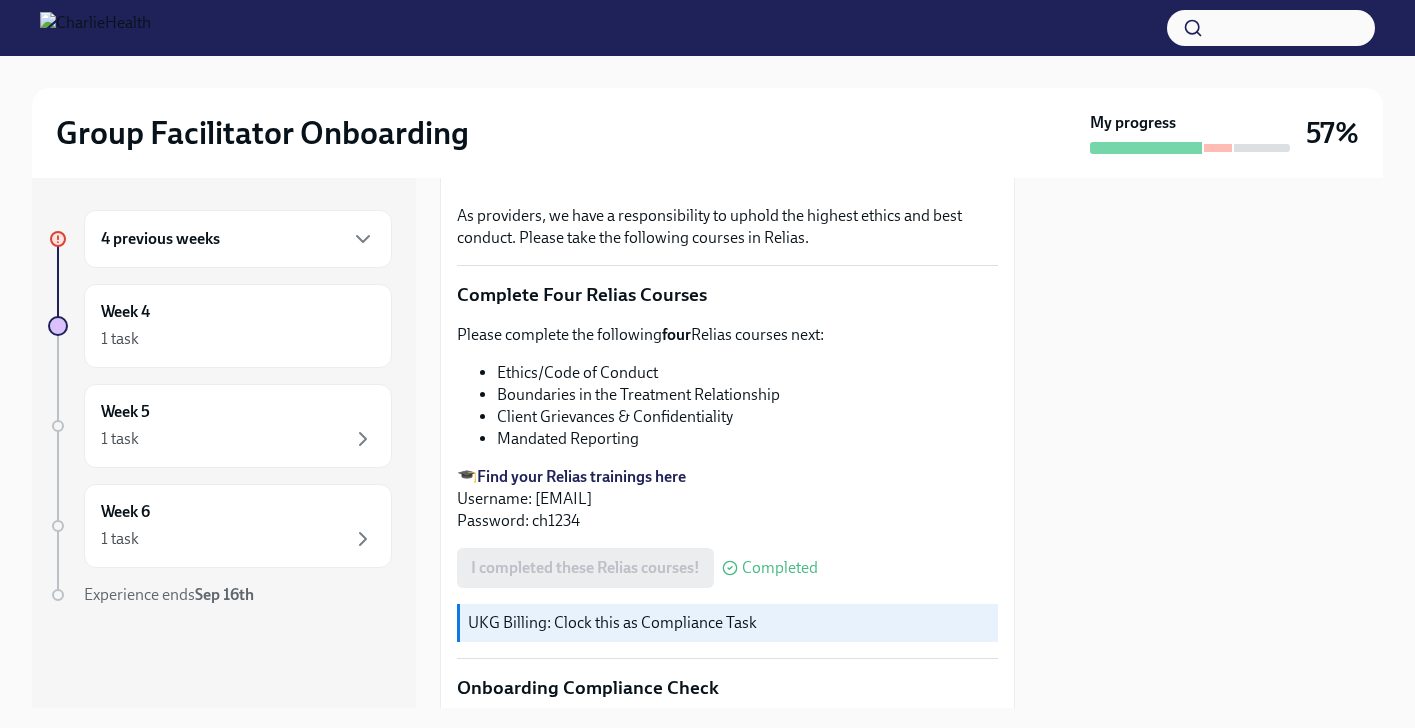 scroll, scrollTop: 0, scrollLeft: 0, axis: both 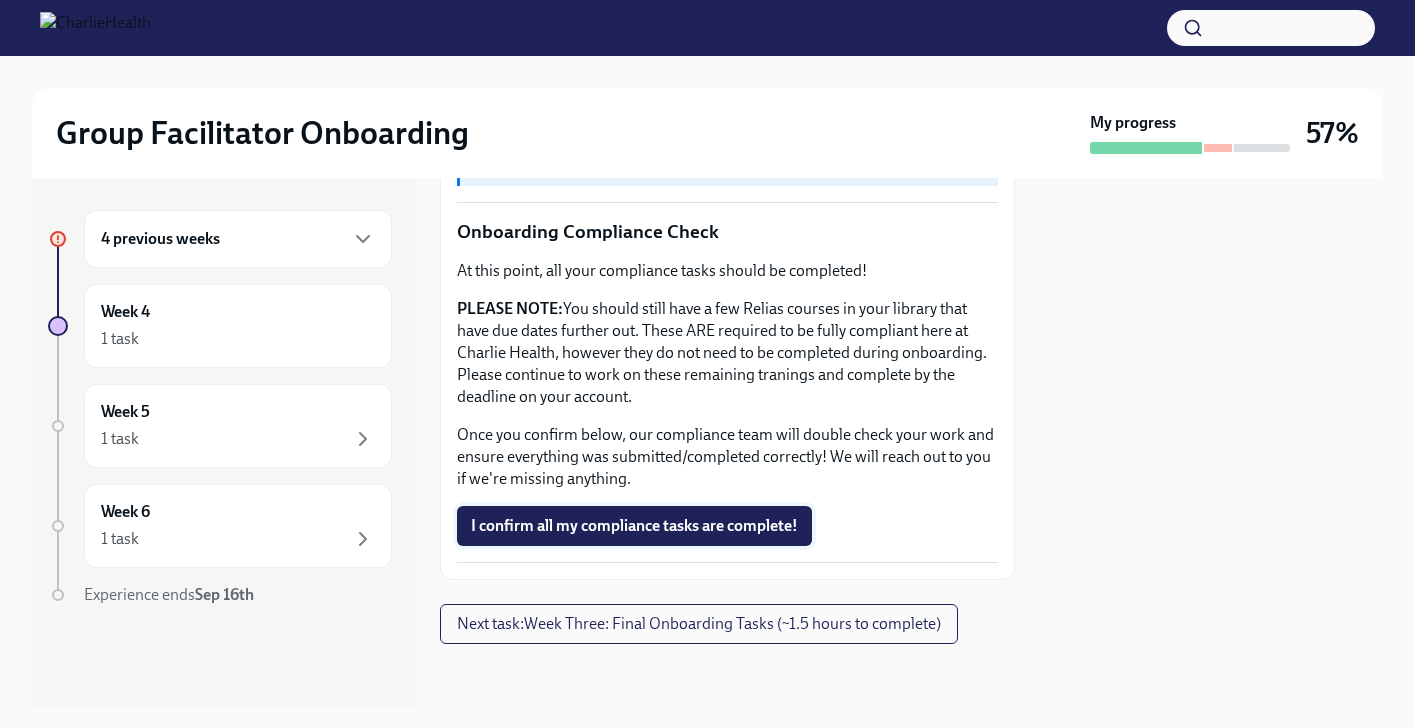 click on "I confirm all my compliance tasks are complete!" at bounding box center (634, 526) 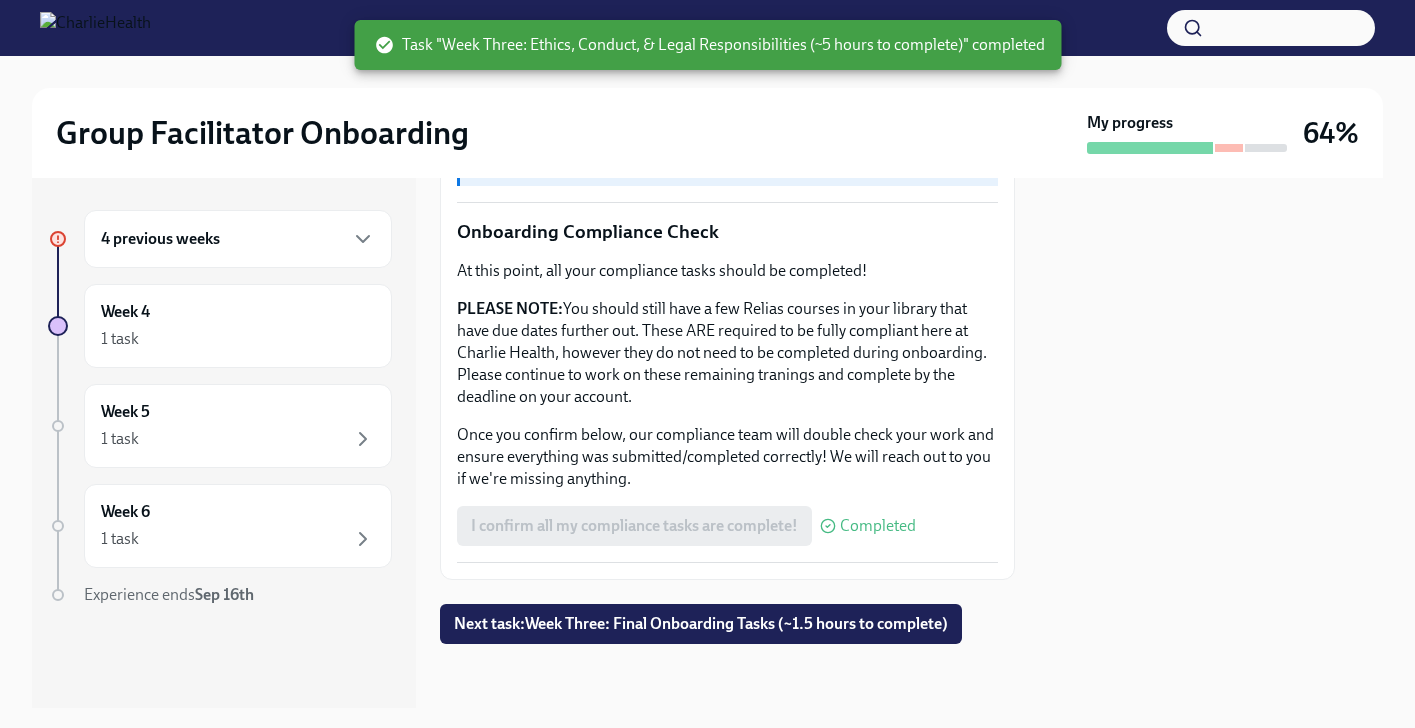 scroll, scrollTop: 1157, scrollLeft: 0, axis: vertical 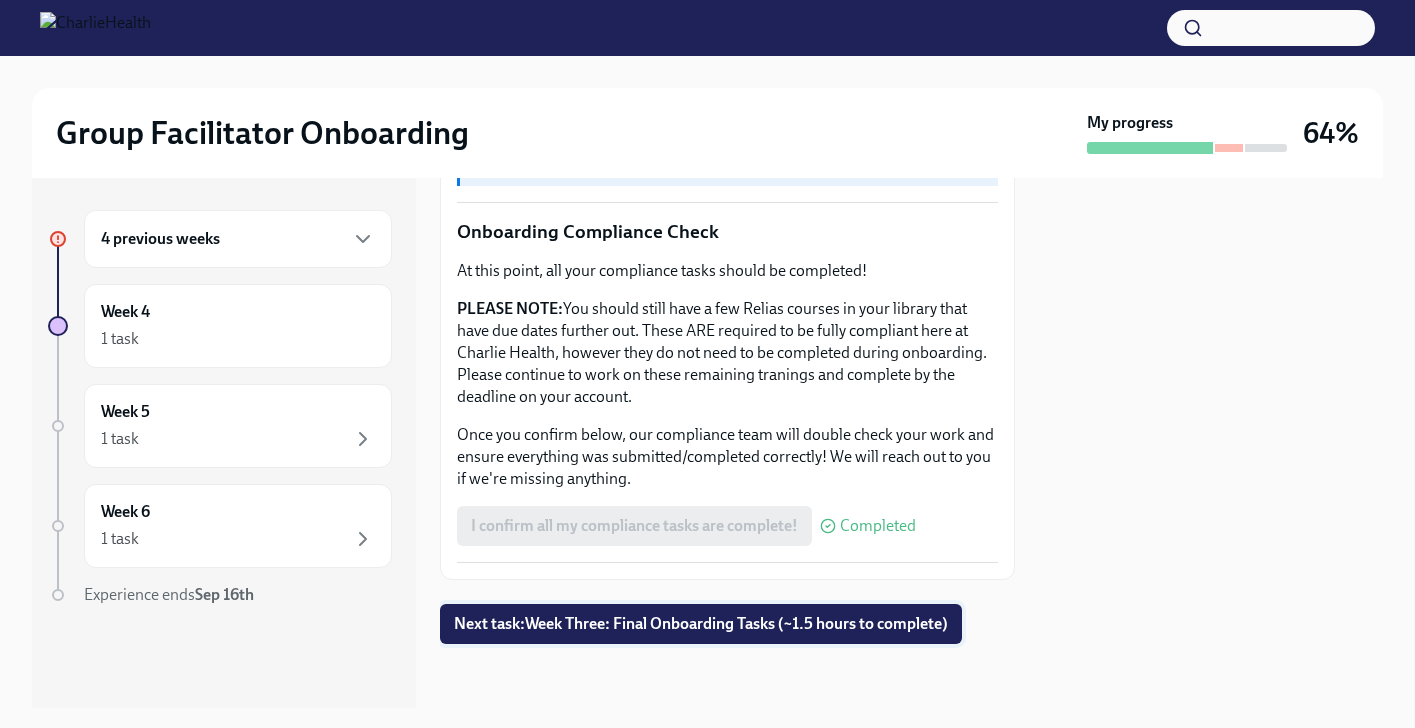 click on "Next task :  Week Three: Final Onboarding Tasks (~1.5 hours to complete)" at bounding box center [701, 624] 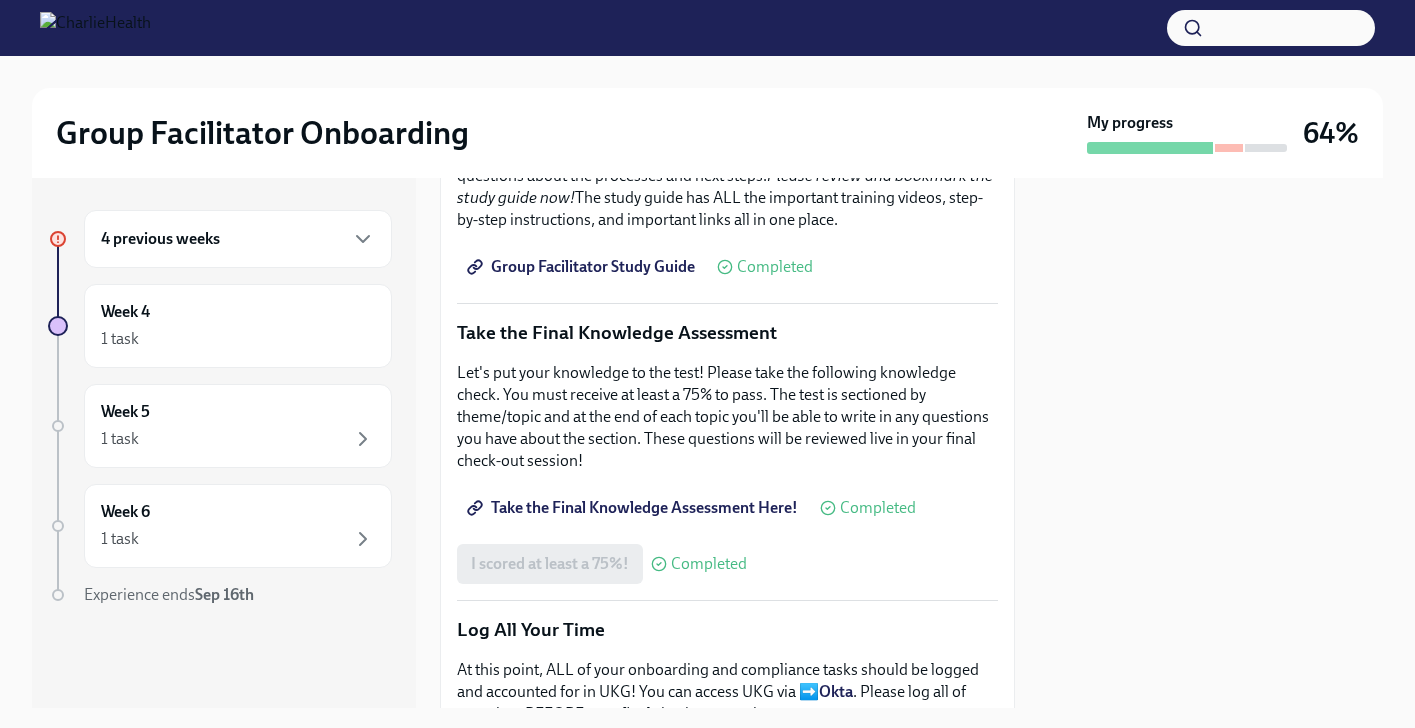 scroll, scrollTop: 936, scrollLeft: 0, axis: vertical 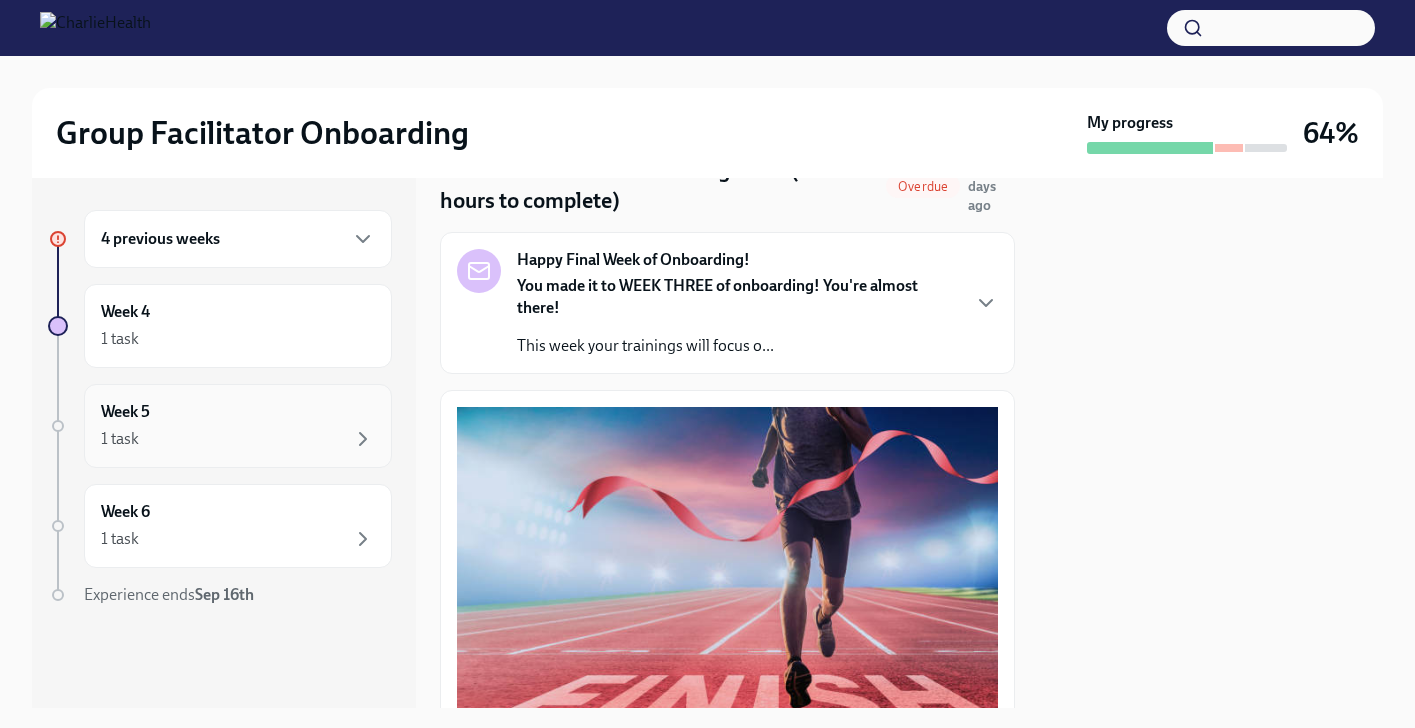 click on "1 task" at bounding box center (238, 439) 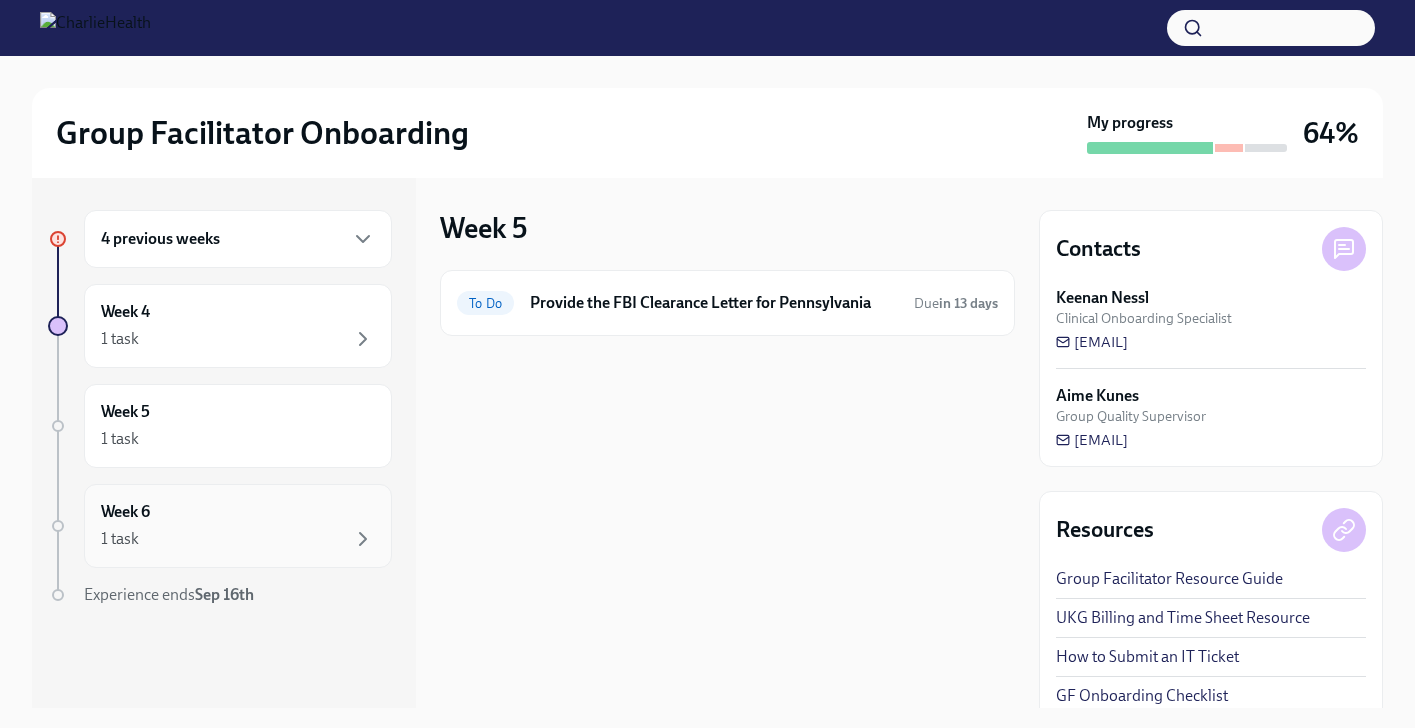 click on "Week 6 1 task" at bounding box center (238, 526) 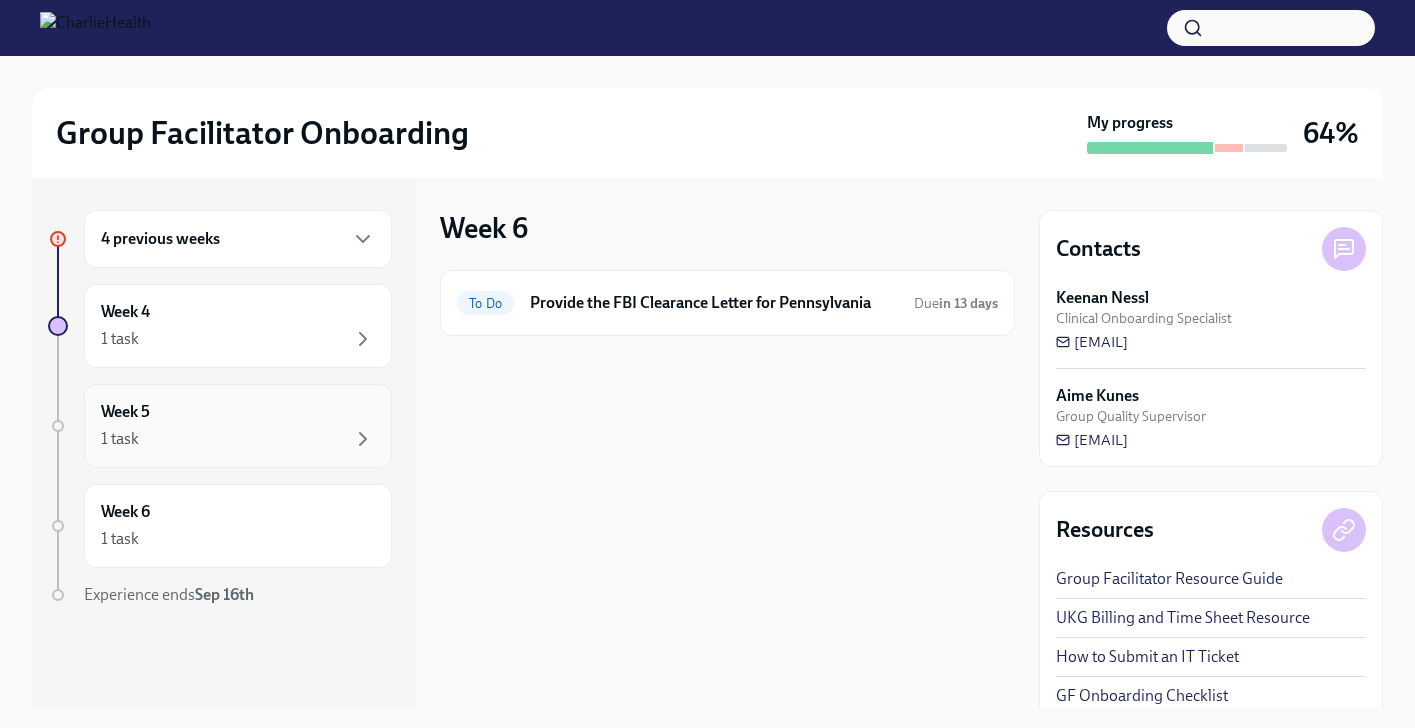 click on "1 task" at bounding box center (238, 439) 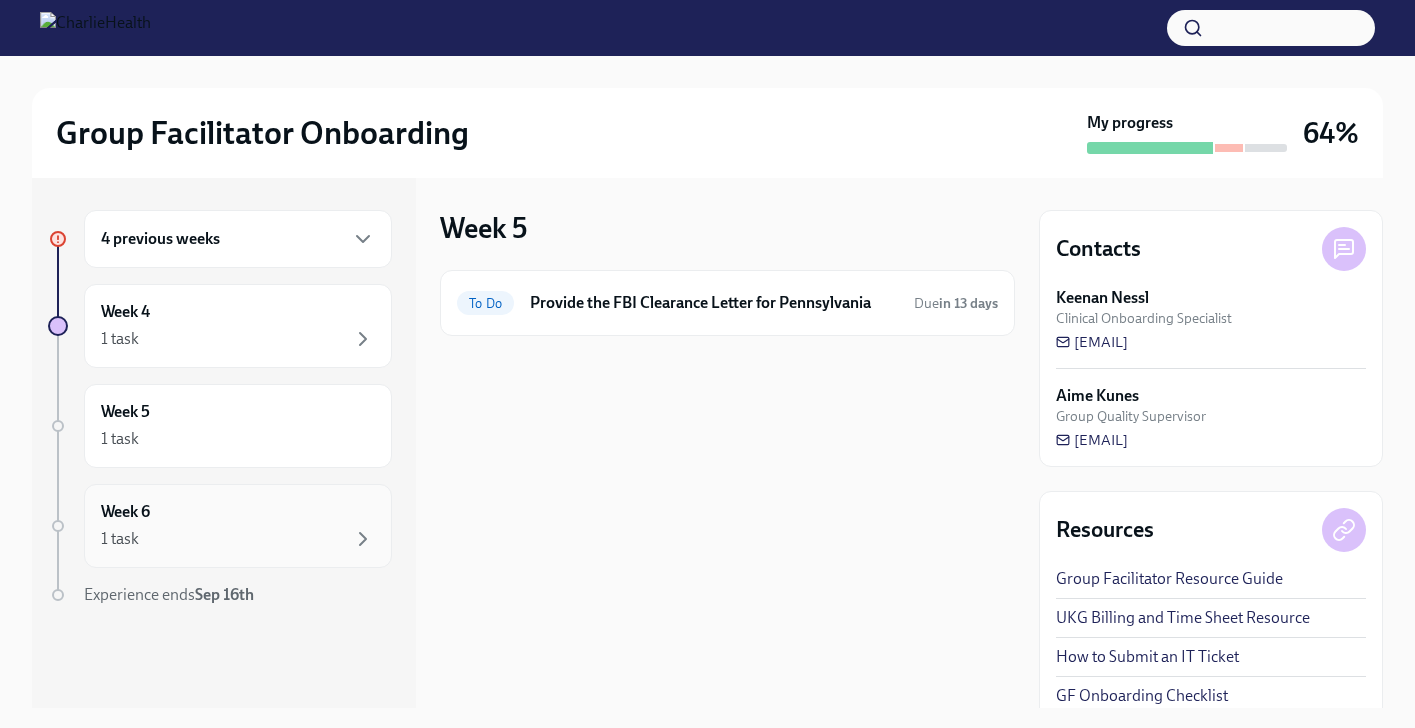 click on "Week 6 1 task" at bounding box center (238, 526) 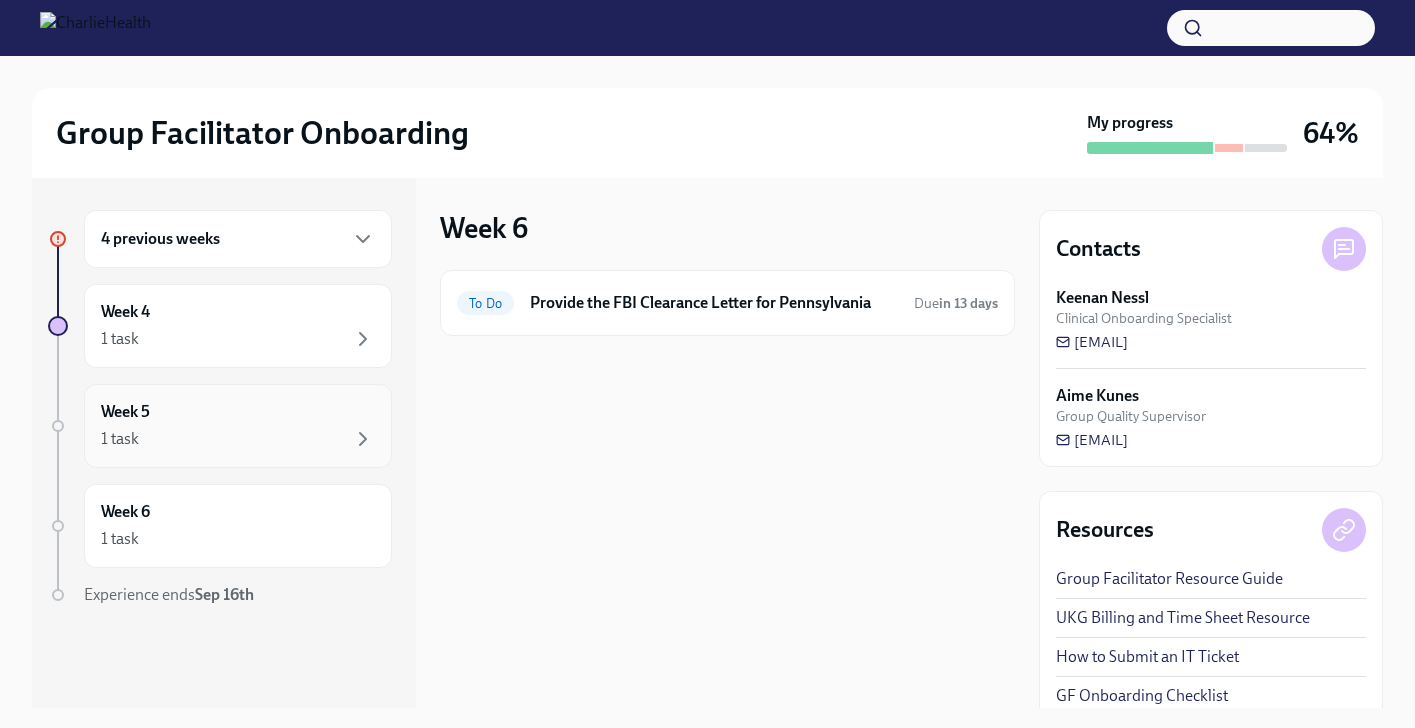click on "1 task" at bounding box center (238, 439) 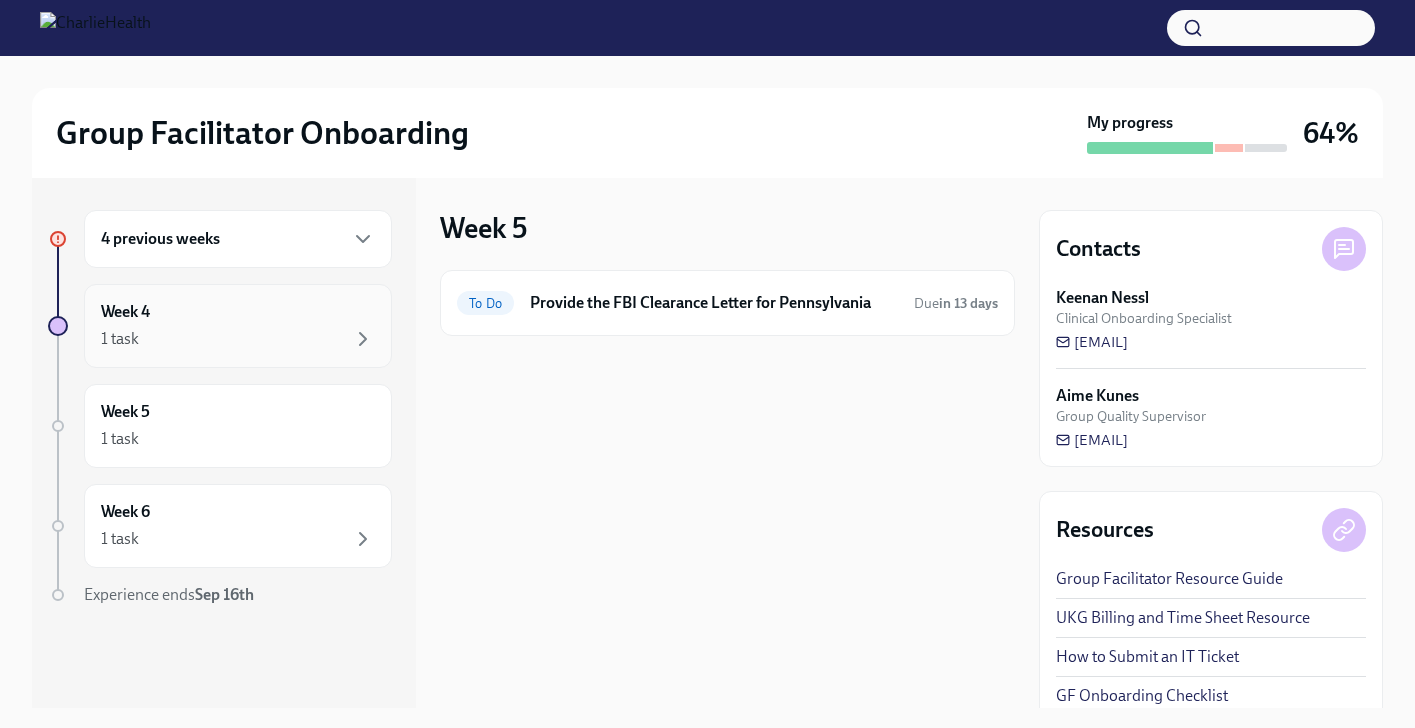 click on "1 task" at bounding box center [238, 339] 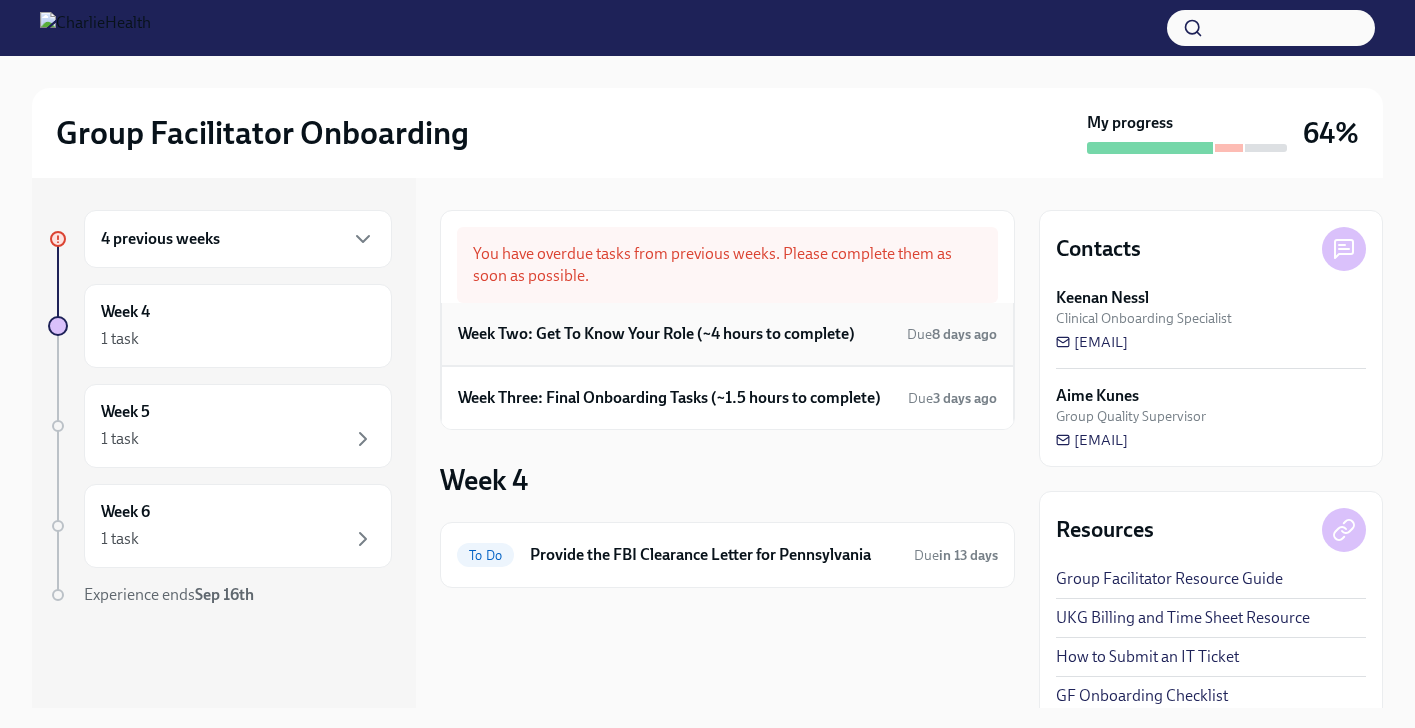 click on "Week Two: Get To Know Your Role (~4 hours to complete)" at bounding box center (656, 334) 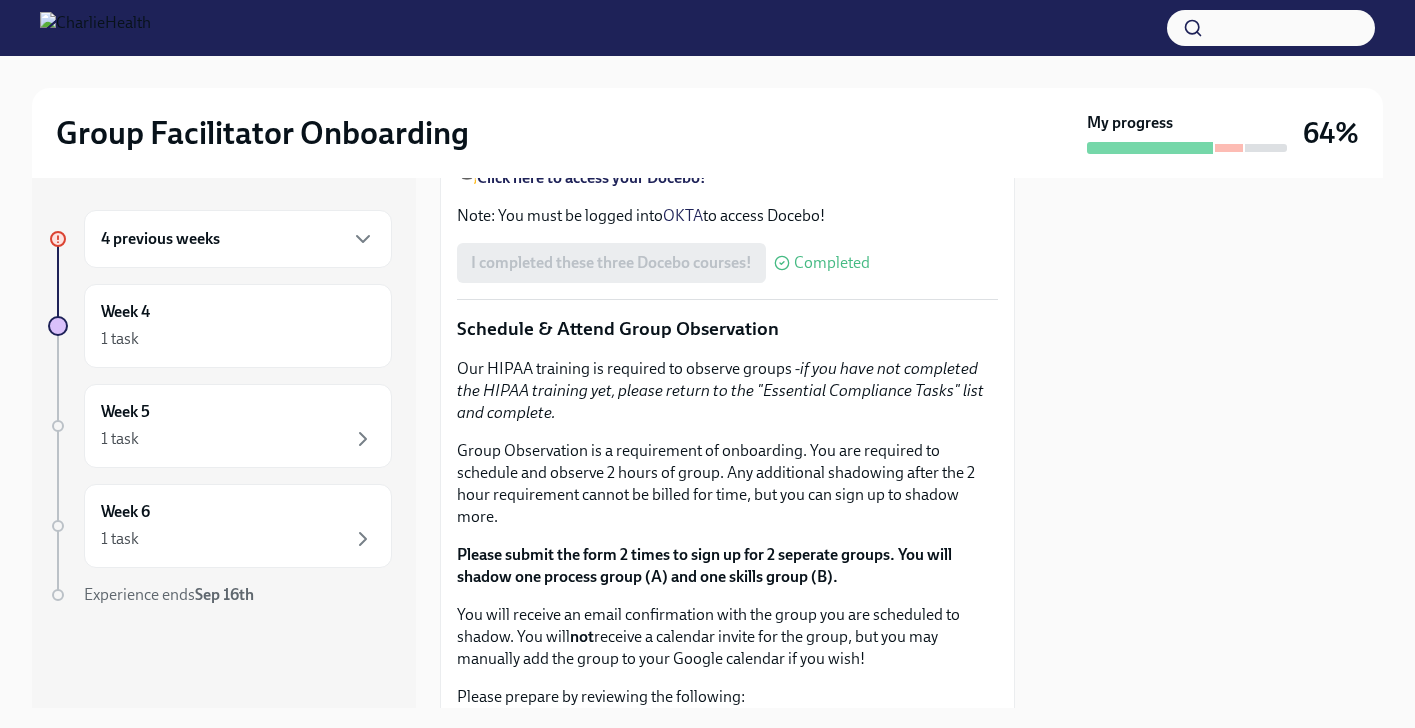 scroll, scrollTop: 933, scrollLeft: 0, axis: vertical 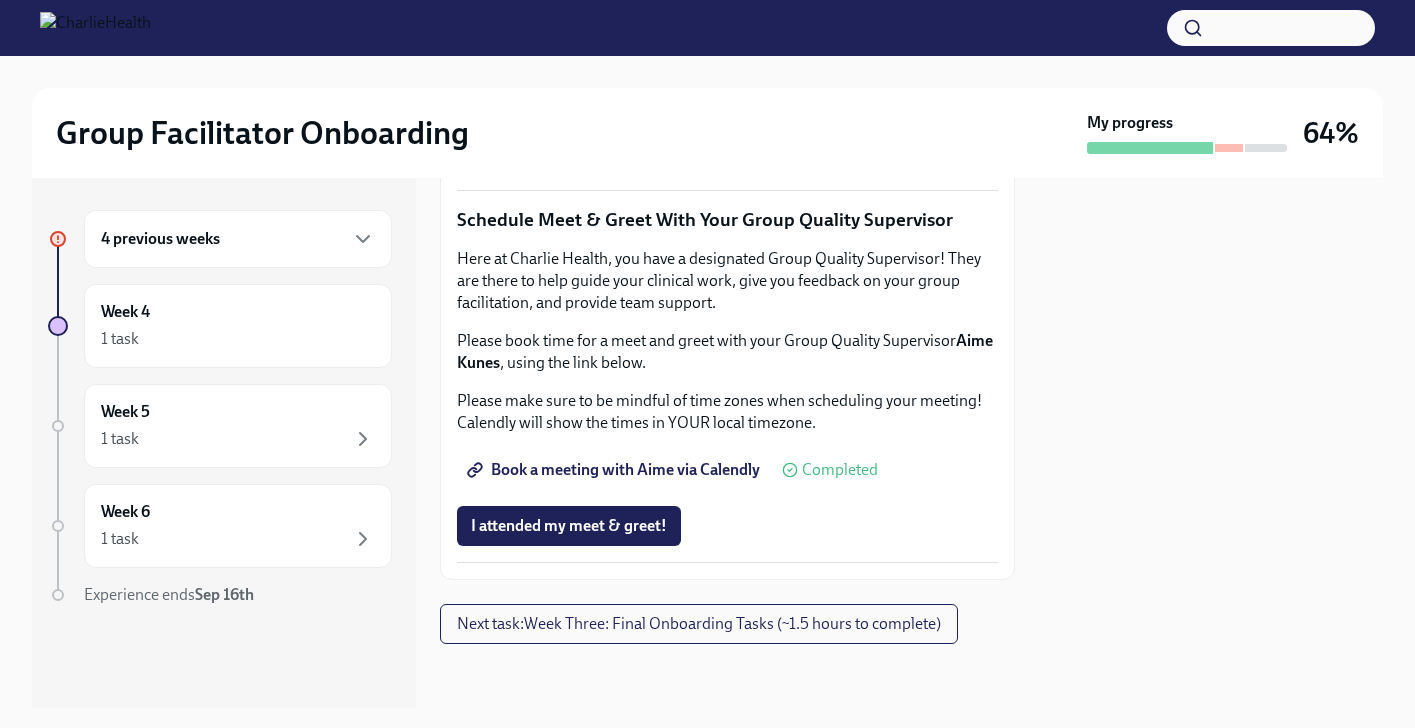 click on "4 previous weeks" at bounding box center [238, 239] 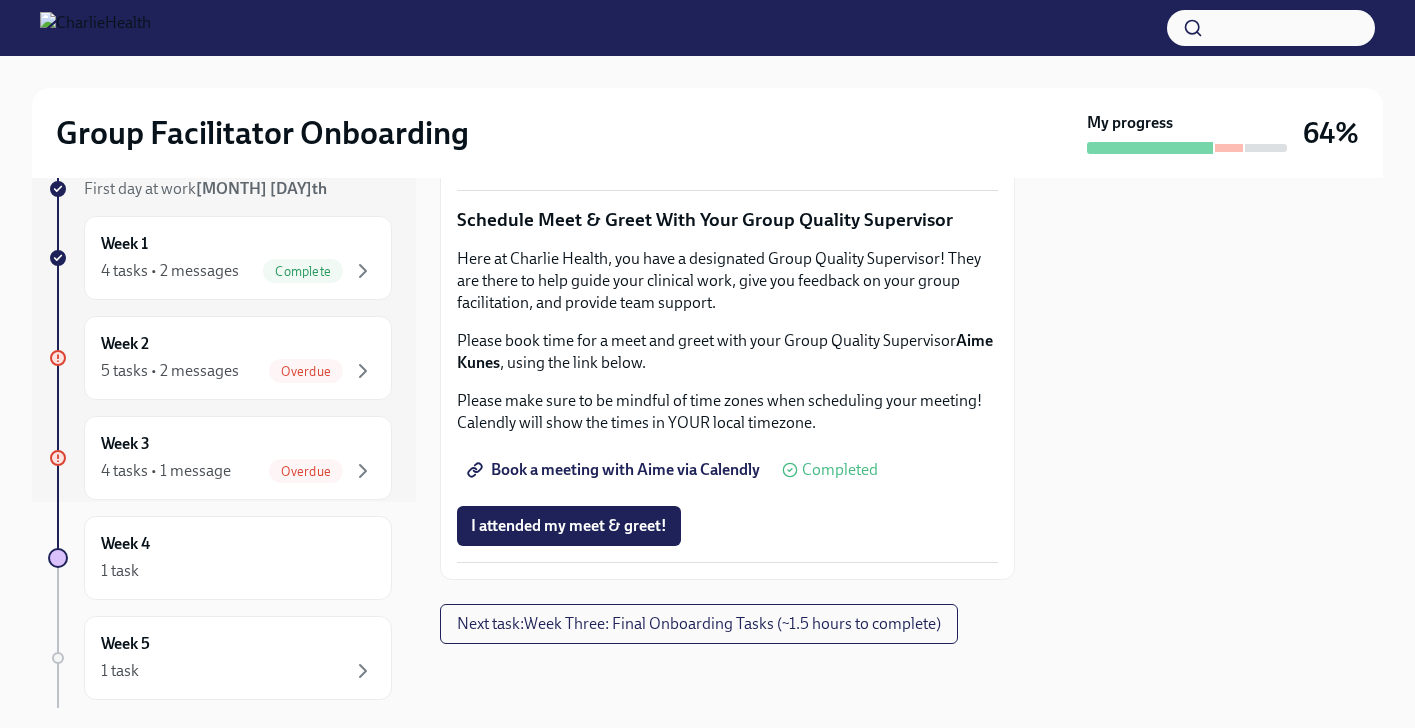 scroll, scrollTop: 209, scrollLeft: 0, axis: vertical 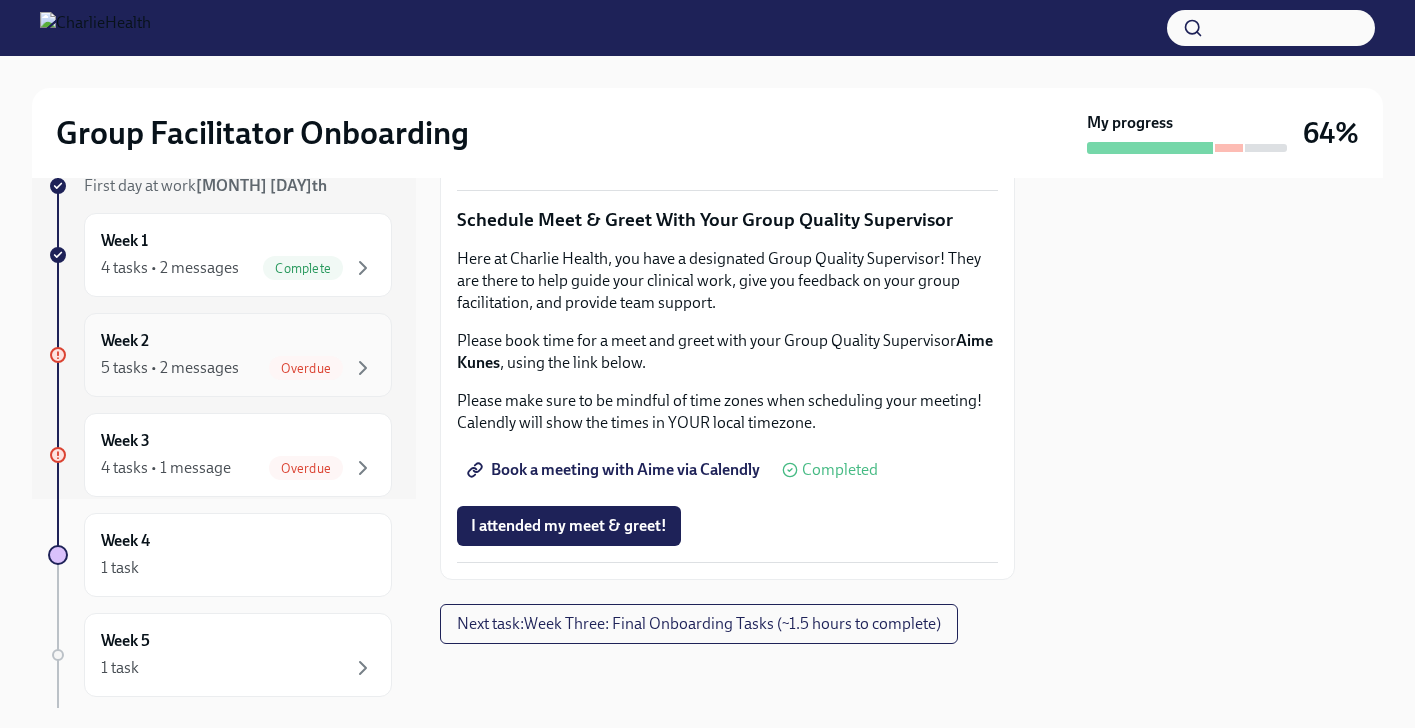 click on "Overdue" at bounding box center (306, 368) 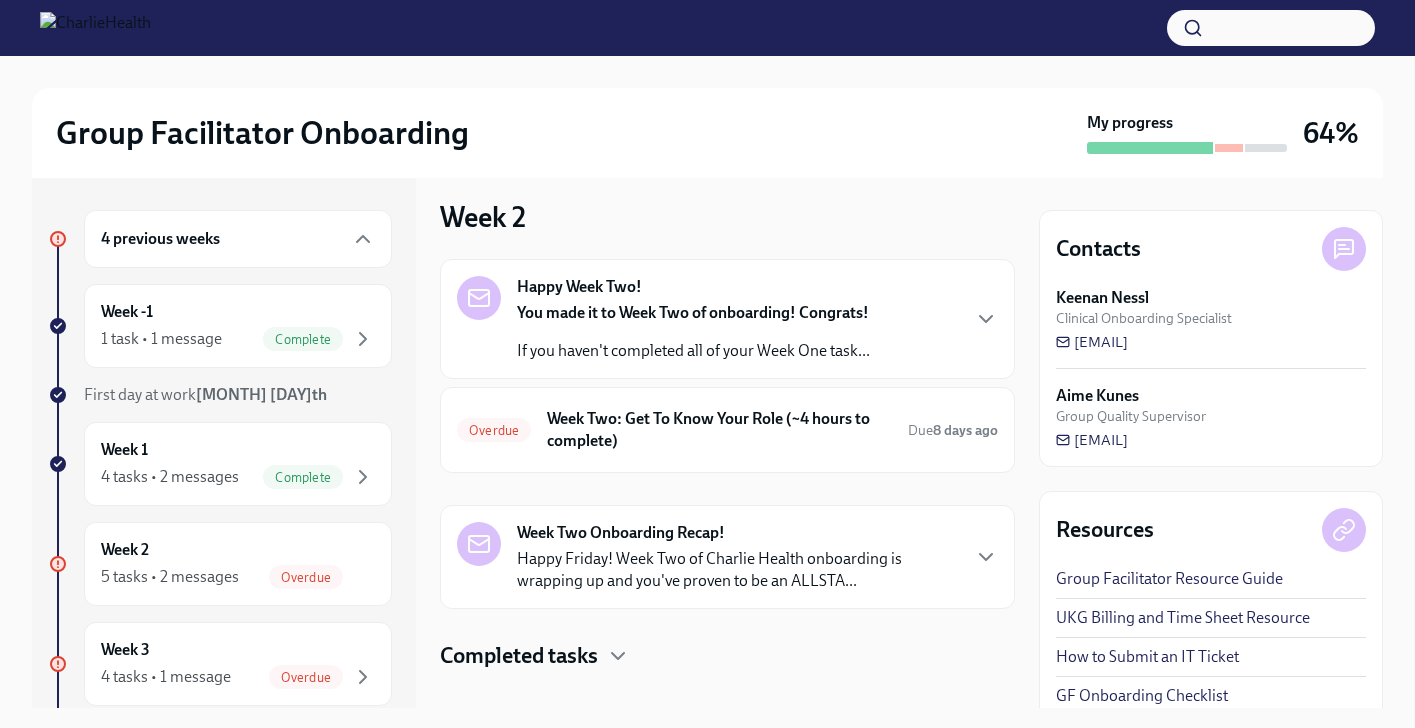 scroll, scrollTop: 11, scrollLeft: 0, axis: vertical 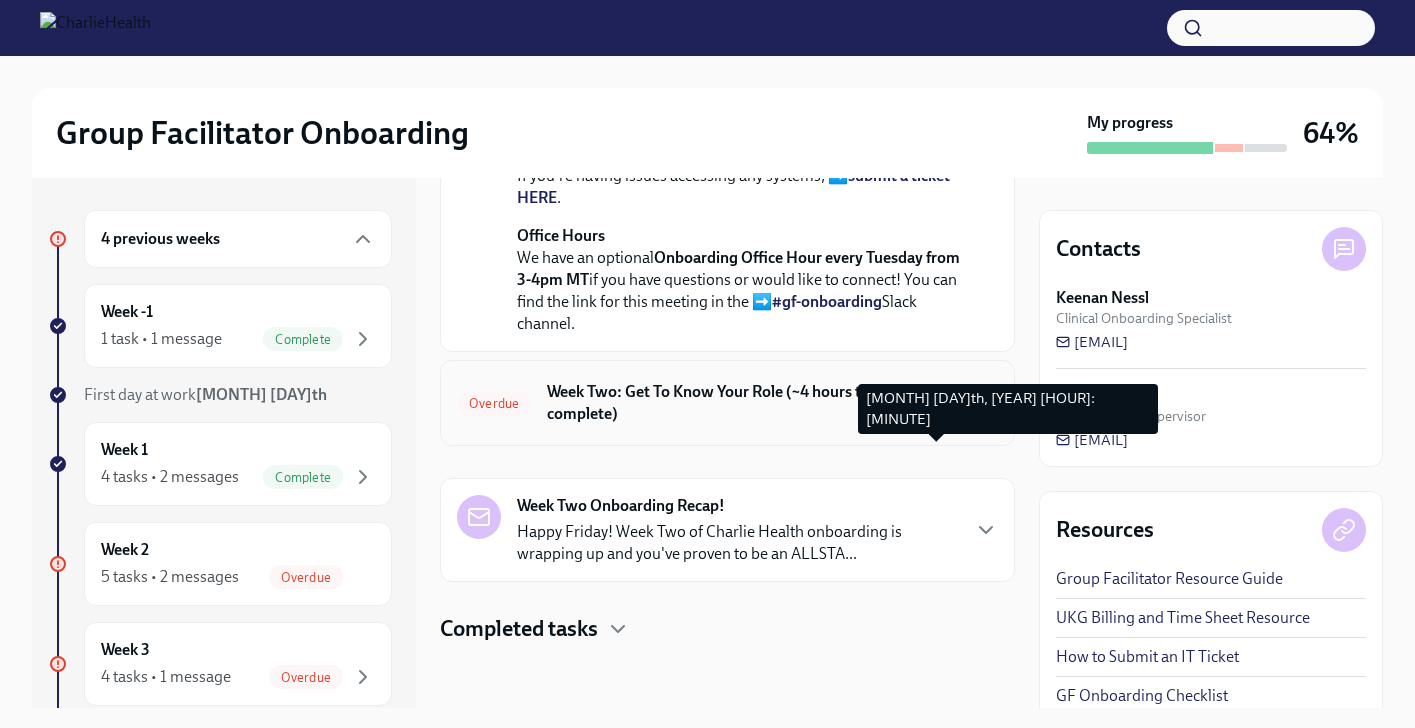 click on "8 days ago" at bounding box center (965, 403) 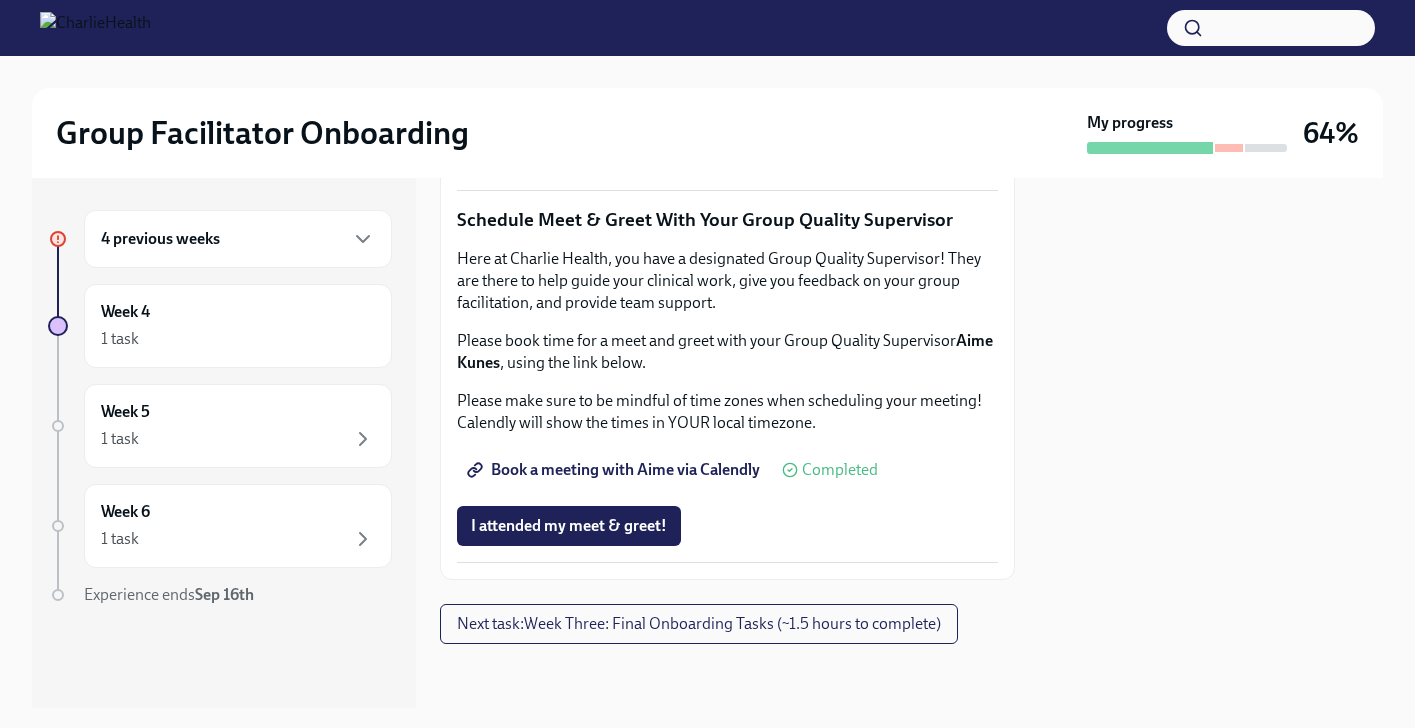 scroll, scrollTop: 2048, scrollLeft: 0, axis: vertical 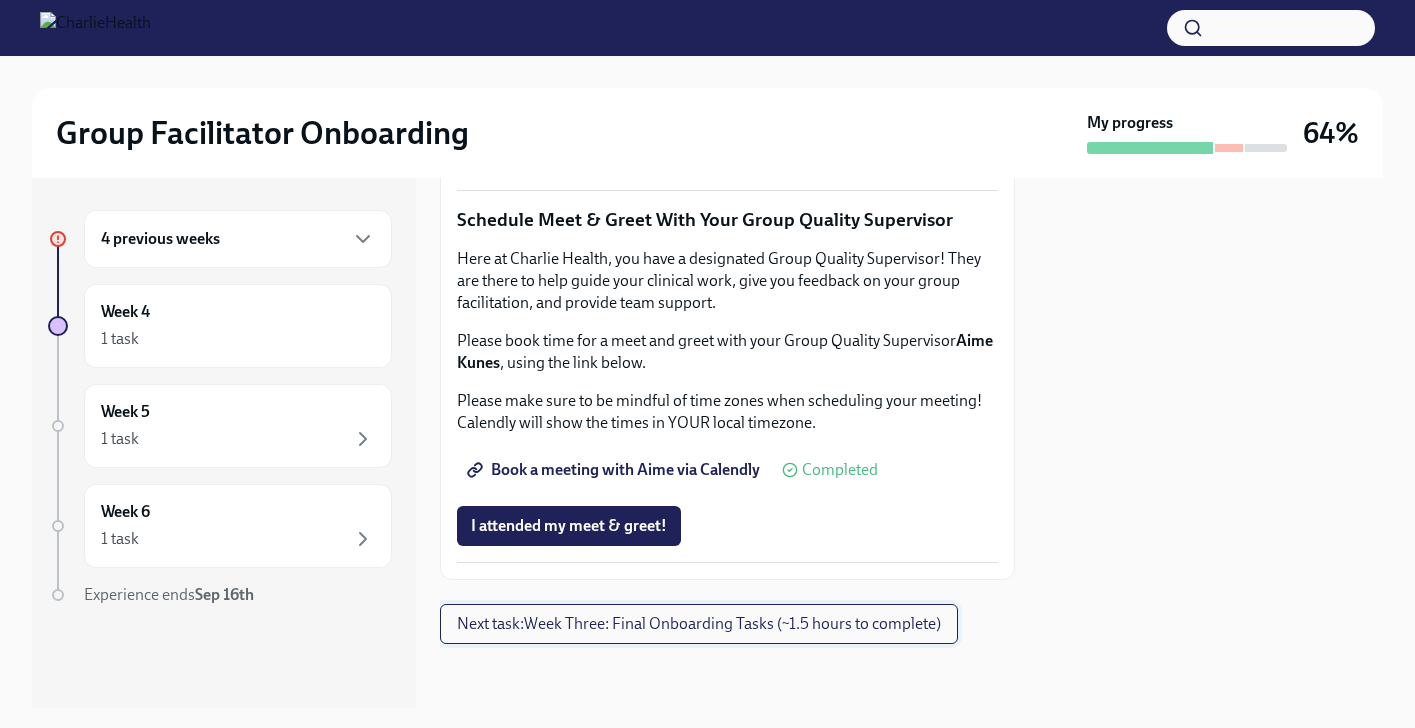 click on "Next task :  Week Three: Final Onboarding Tasks (~1.5 hours to complete)" at bounding box center [699, 624] 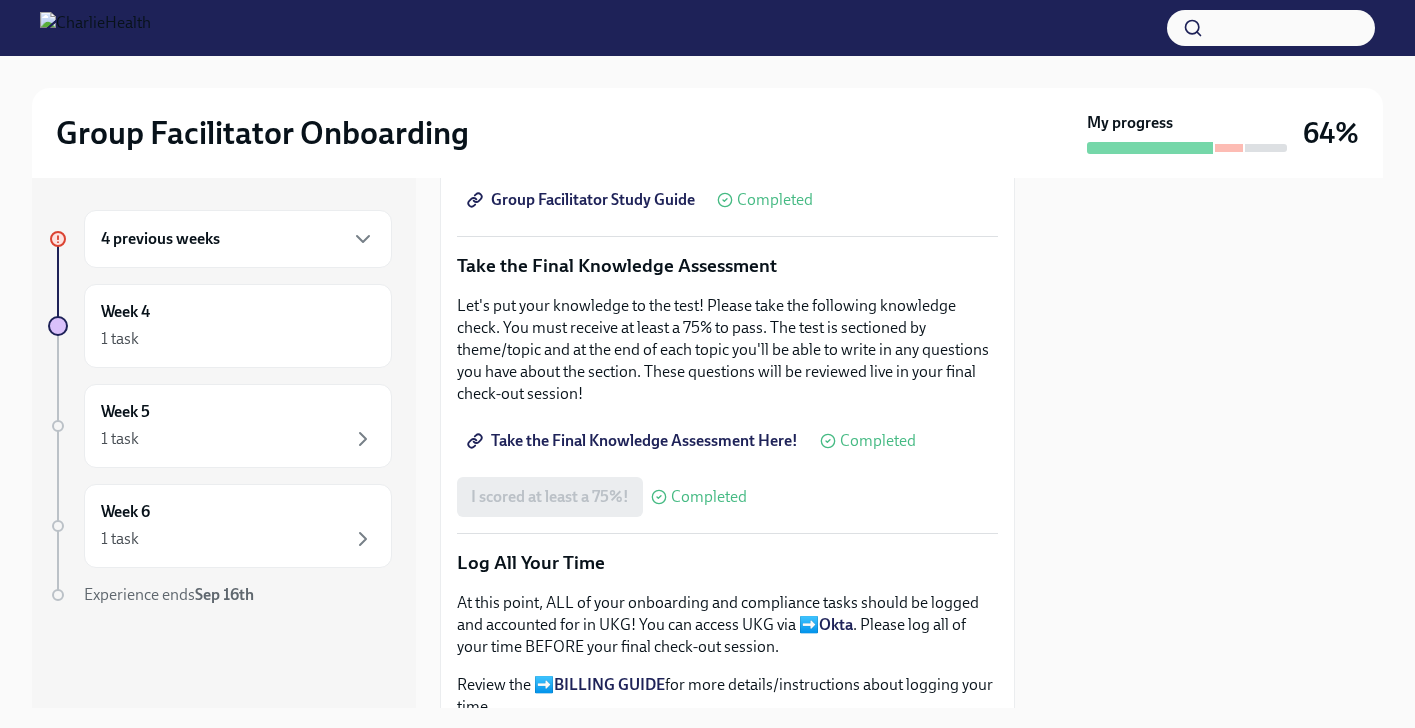 scroll, scrollTop: 998, scrollLeft: 0, axis: vertical 